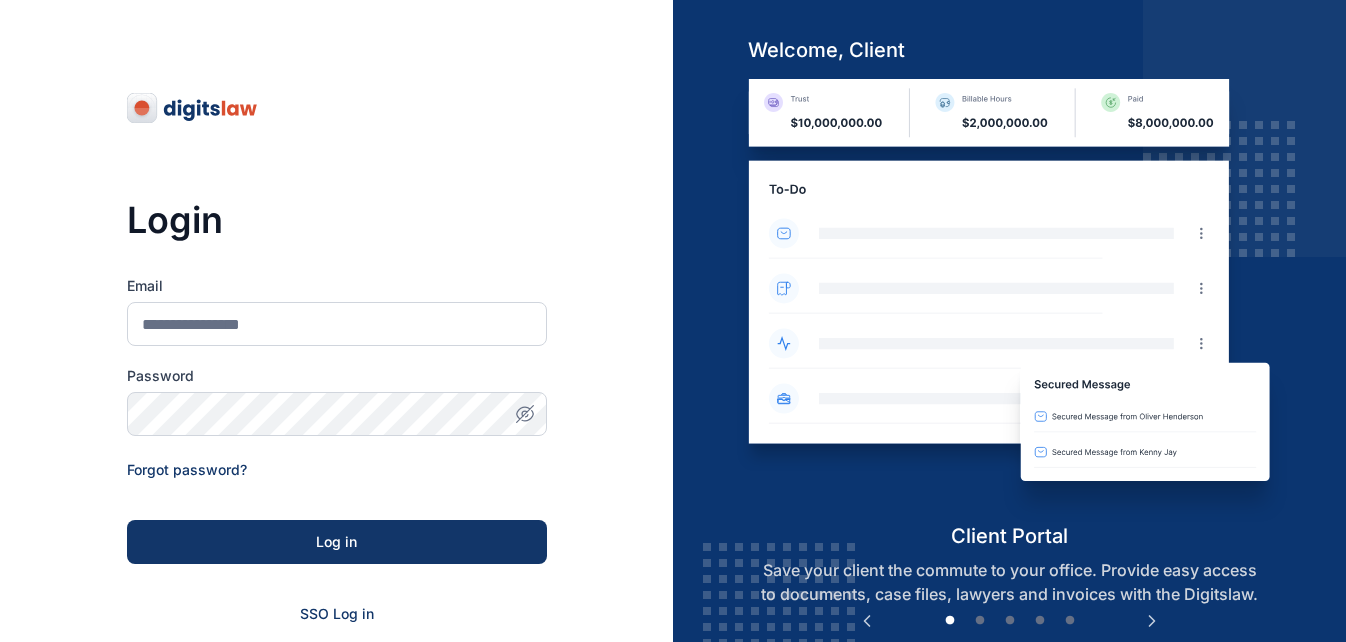 scroll, scrollTop: 0, scrollLeft: 0, axis: both 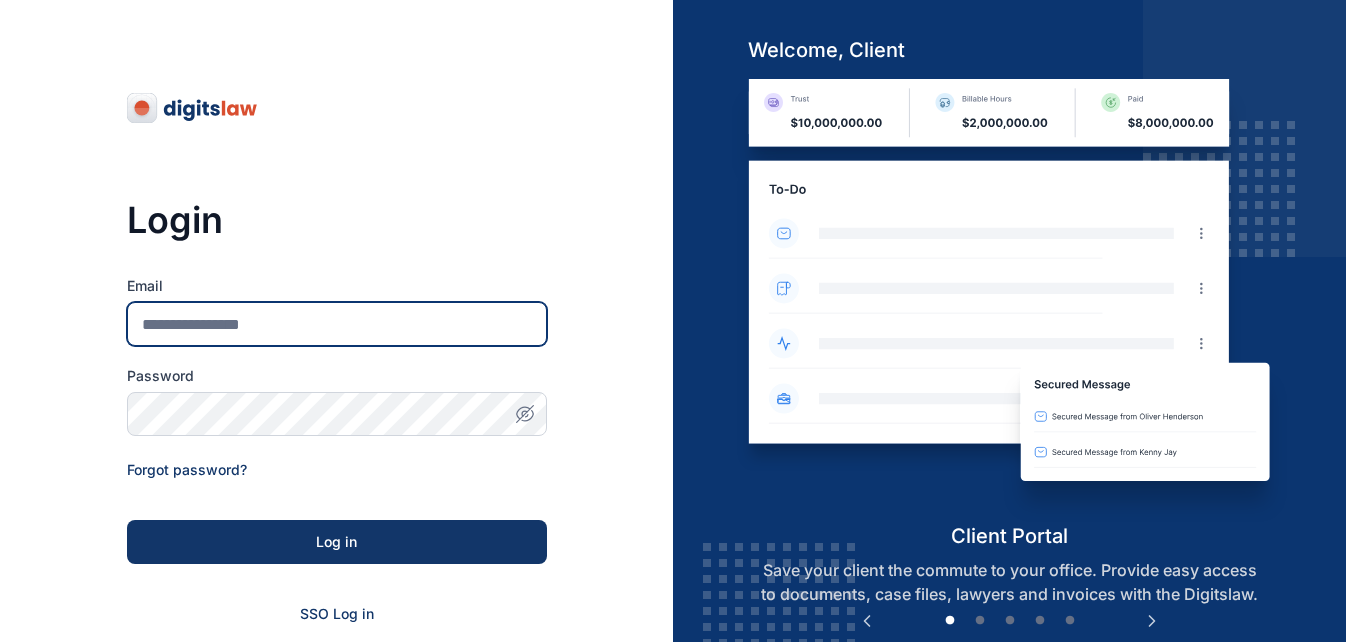 click on "Email" at bounding box center (337, 324) 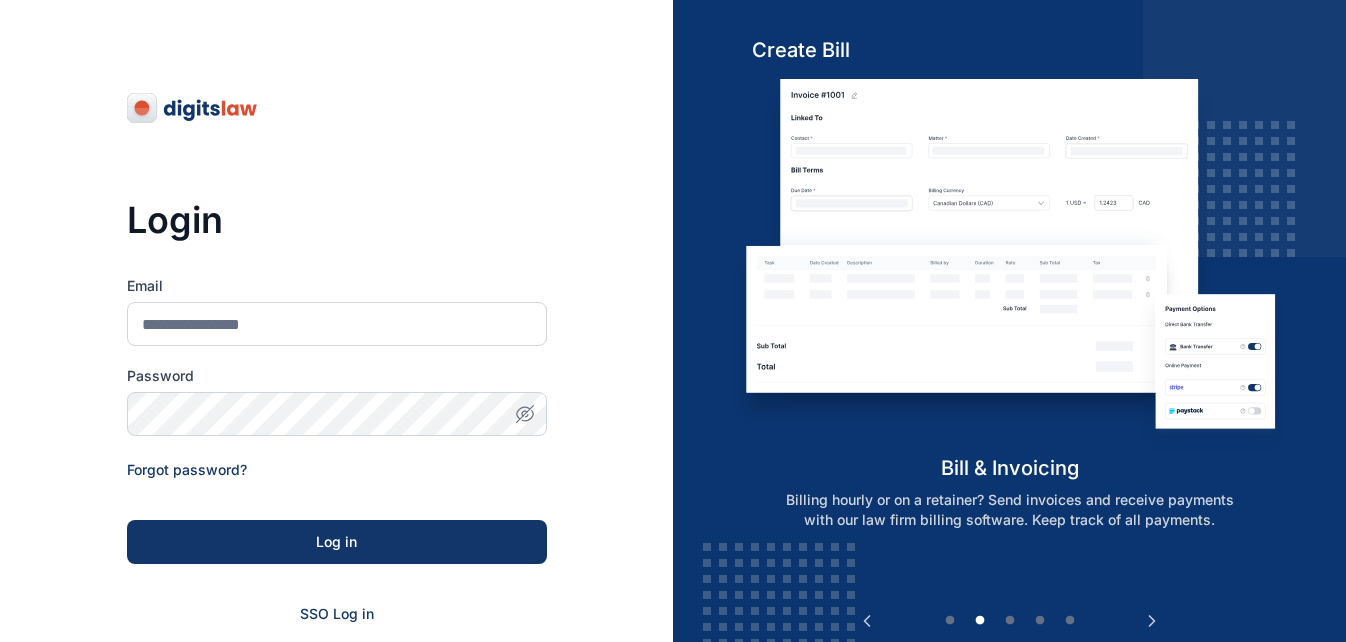 click on "Login Email   Password Forgot password? Log in SSO Log in Don't have an account?   Sign up" at bounding box center [337, 438] 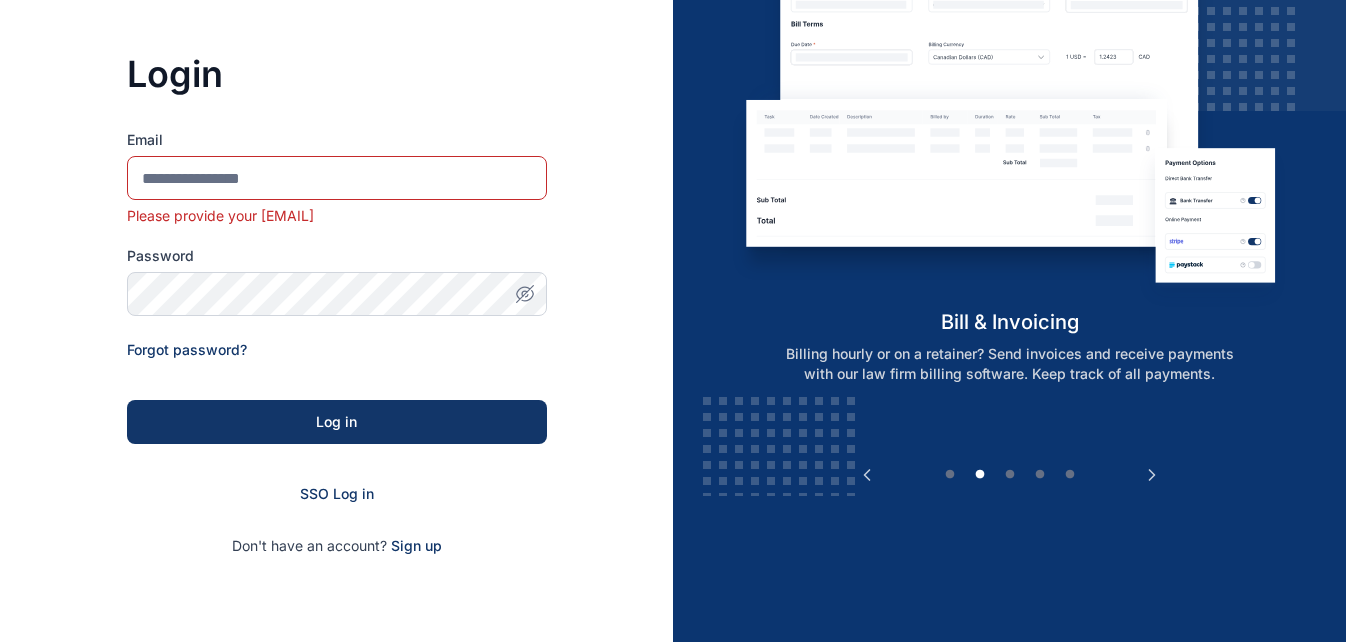 scroll, scrollTop: 169, scrollLeft: 0, axis: vertical 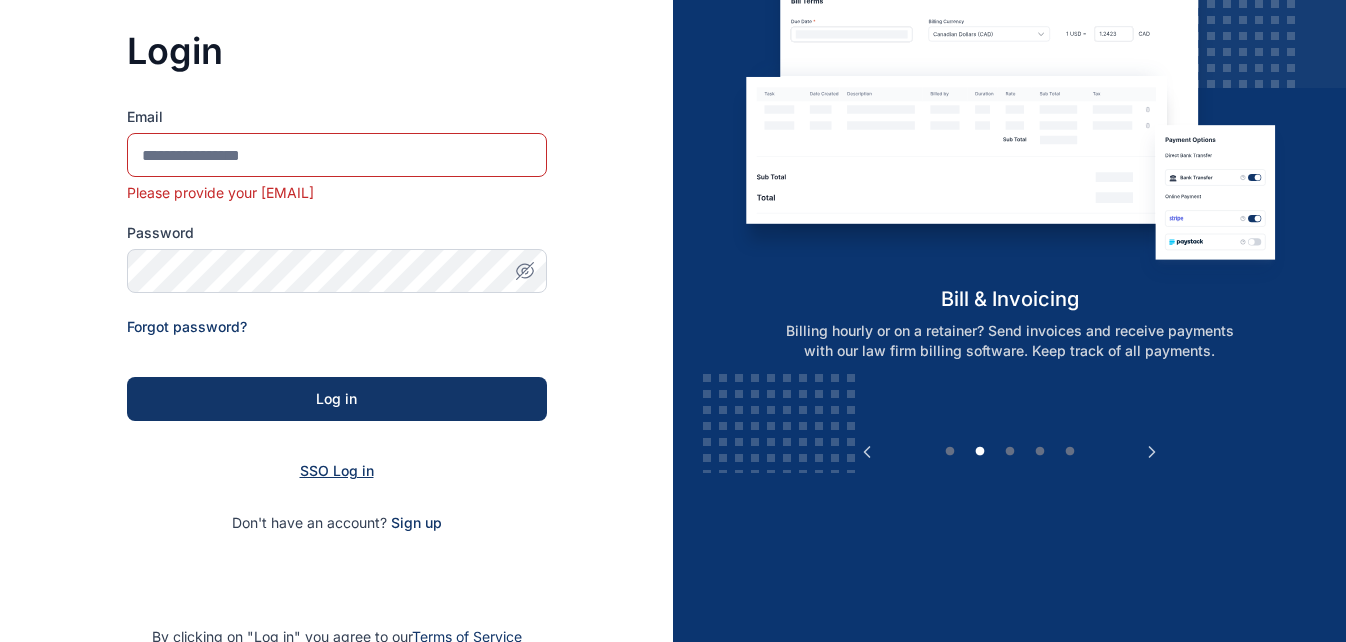 click on "SSO Log in" at bounding box center [337, 470] 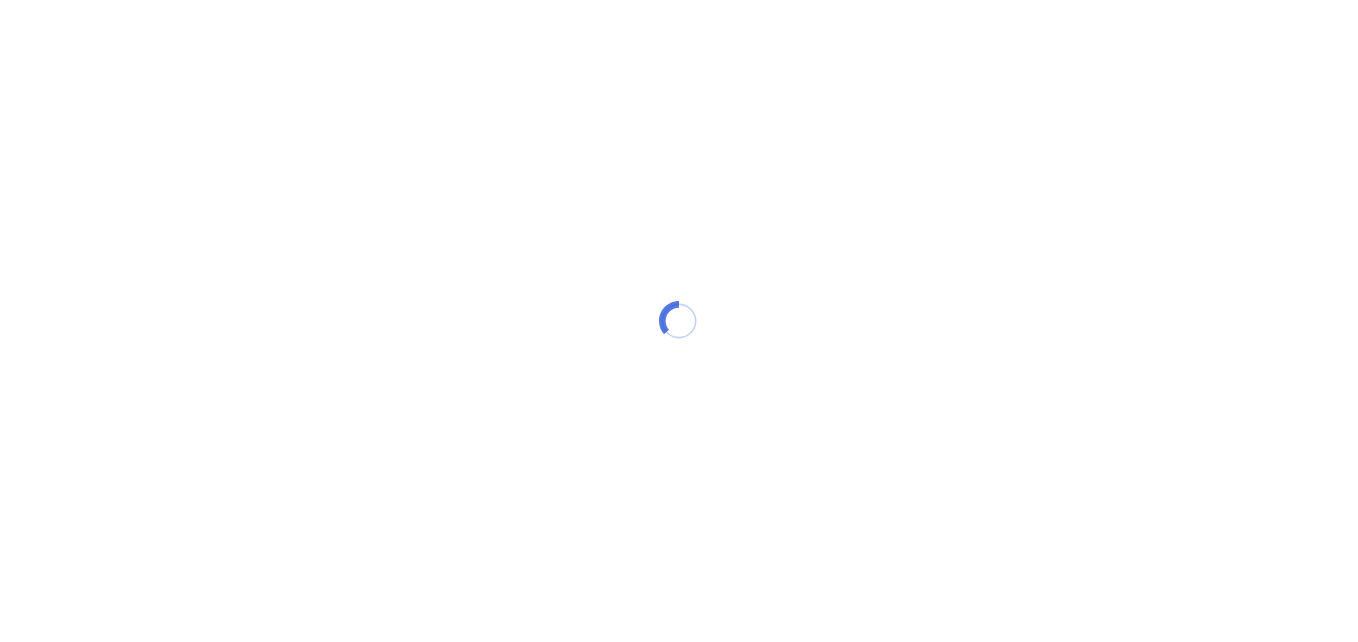scroll, scrollTop: 0, scrollLeft: 0, axis: both 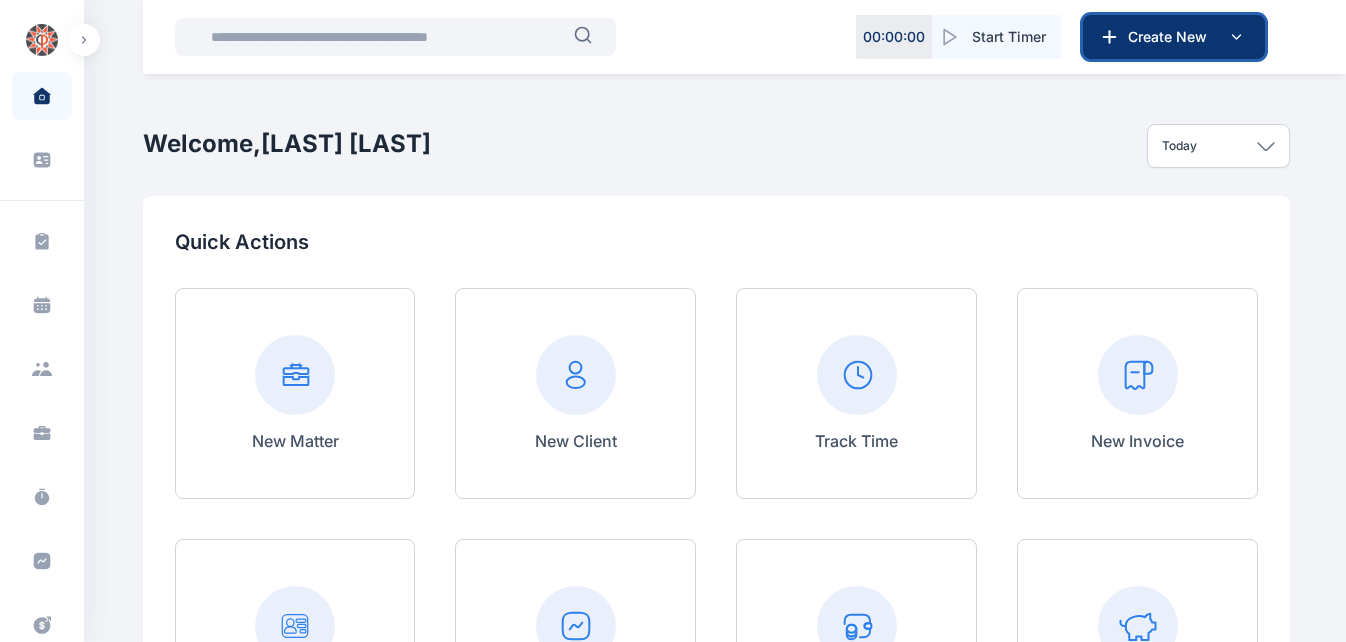 click on "Create New" at bounding box center (1172, 37) 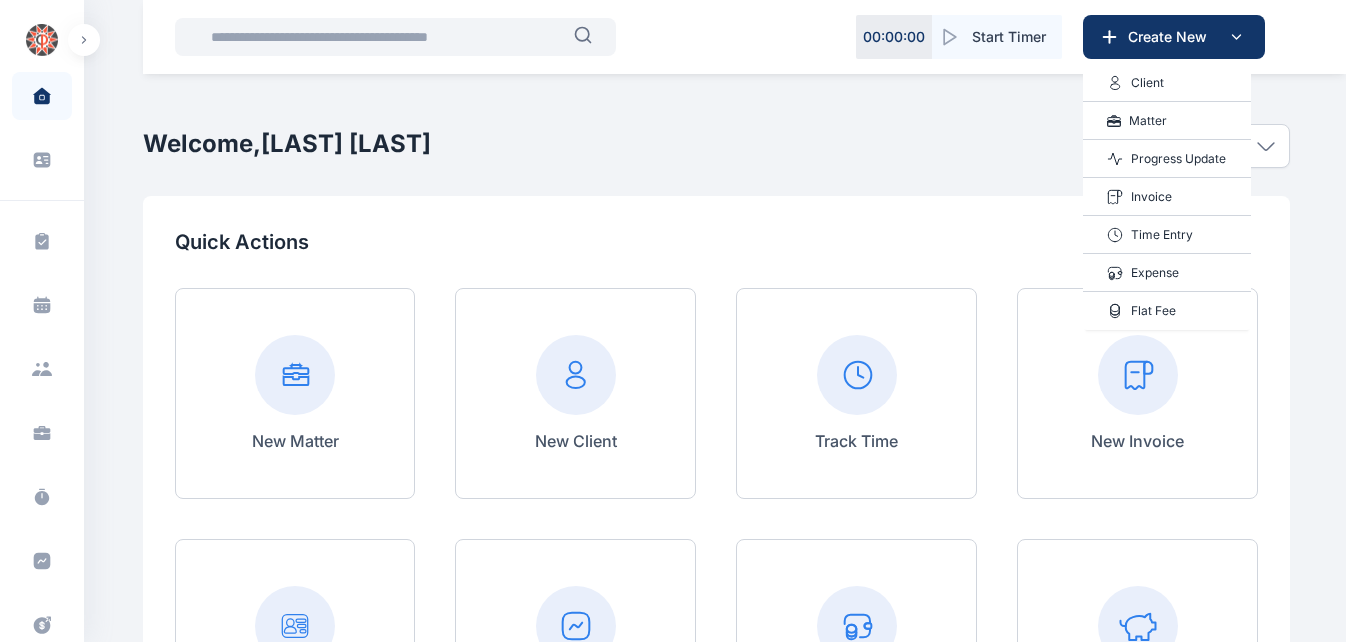 click on "Progress Update" at bounding box center [1178, 159] 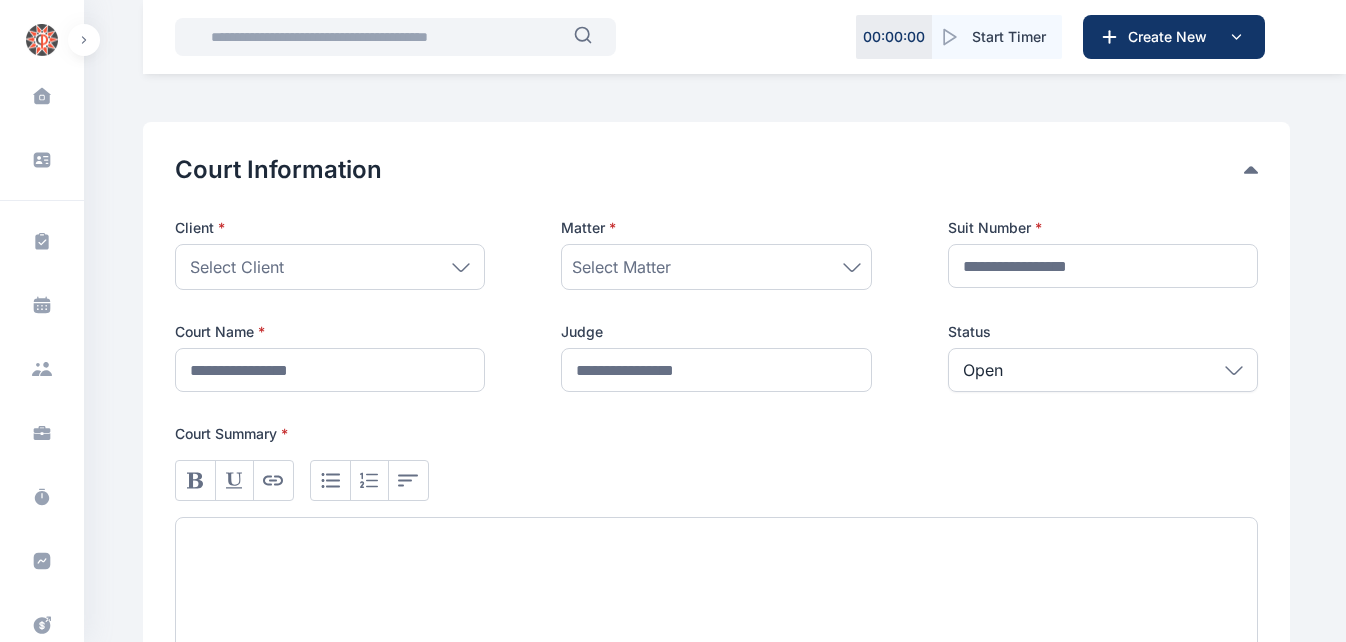 scroll, scrollTop: 292, scrollLeft: 0, axis: vertical 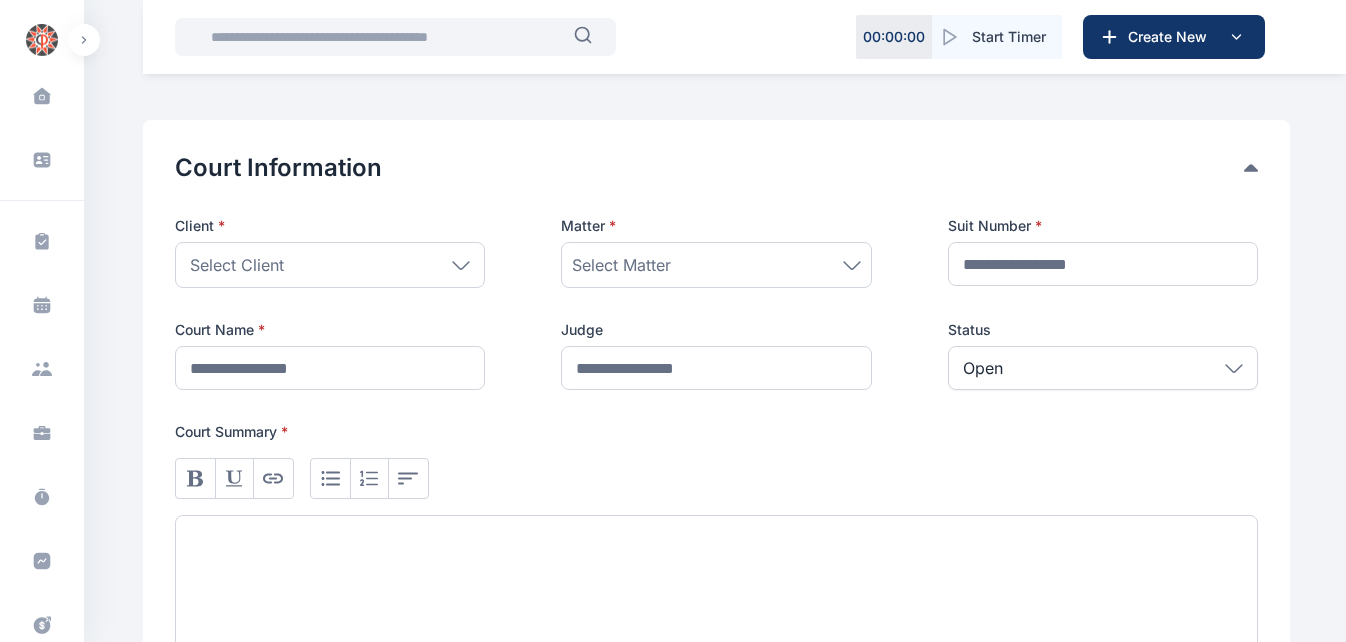 click on "Select Client" at bounding box center (330, 265) 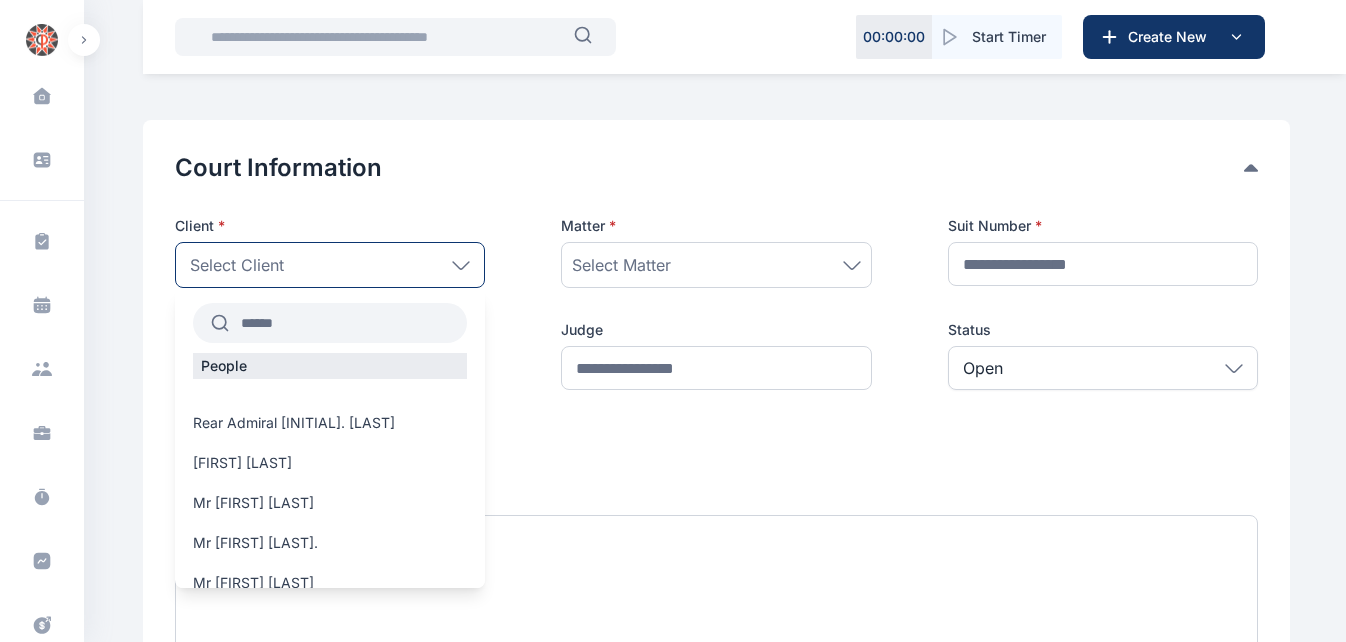 click at bounding box center (348, 323) 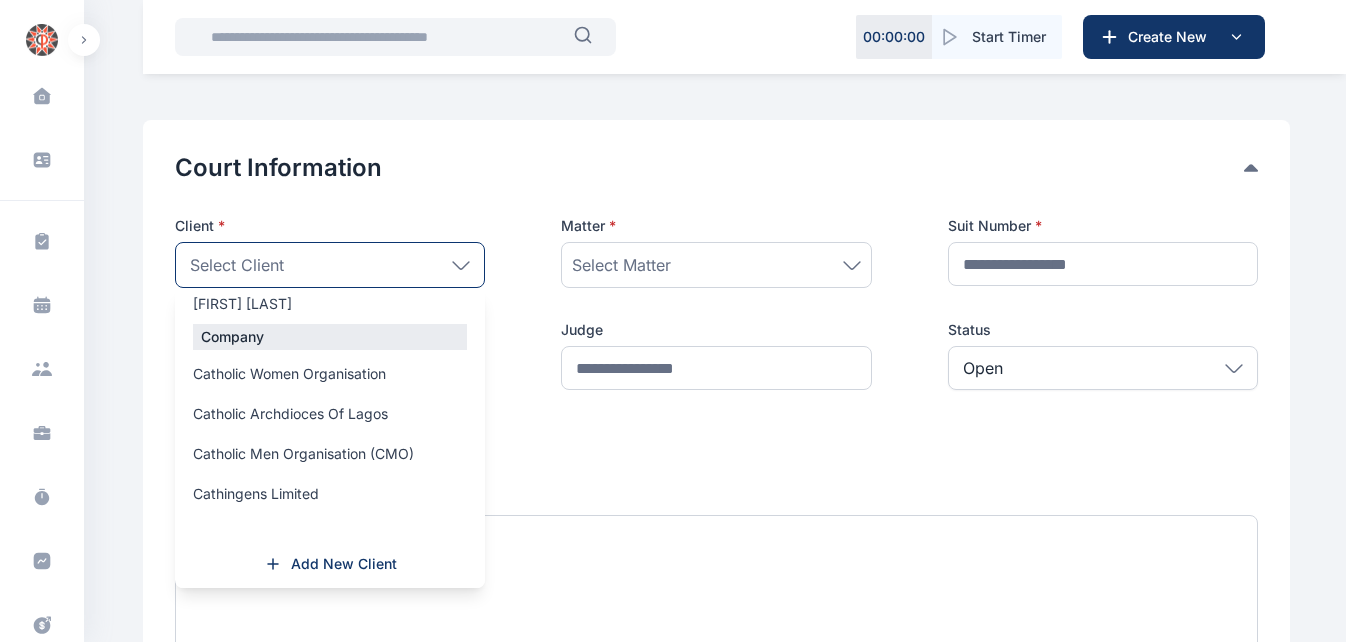 scroll, scrollTop: 181, scrollLeft: 0, axis: vertical 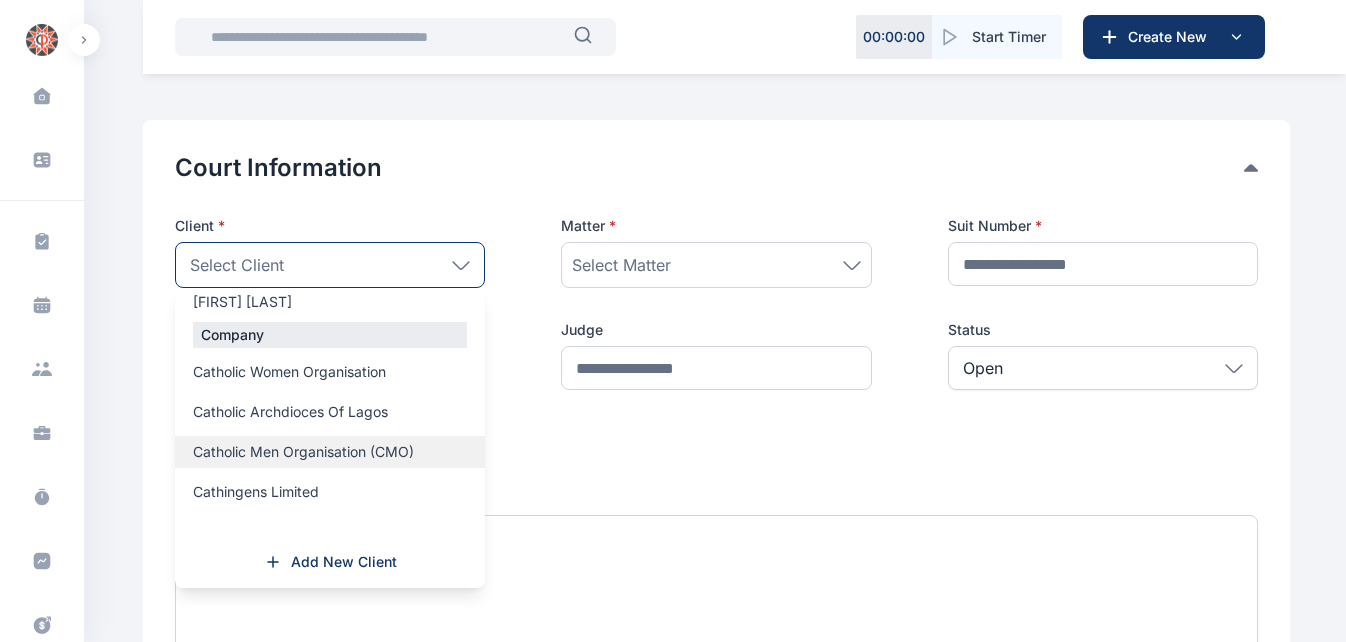 type on "****" 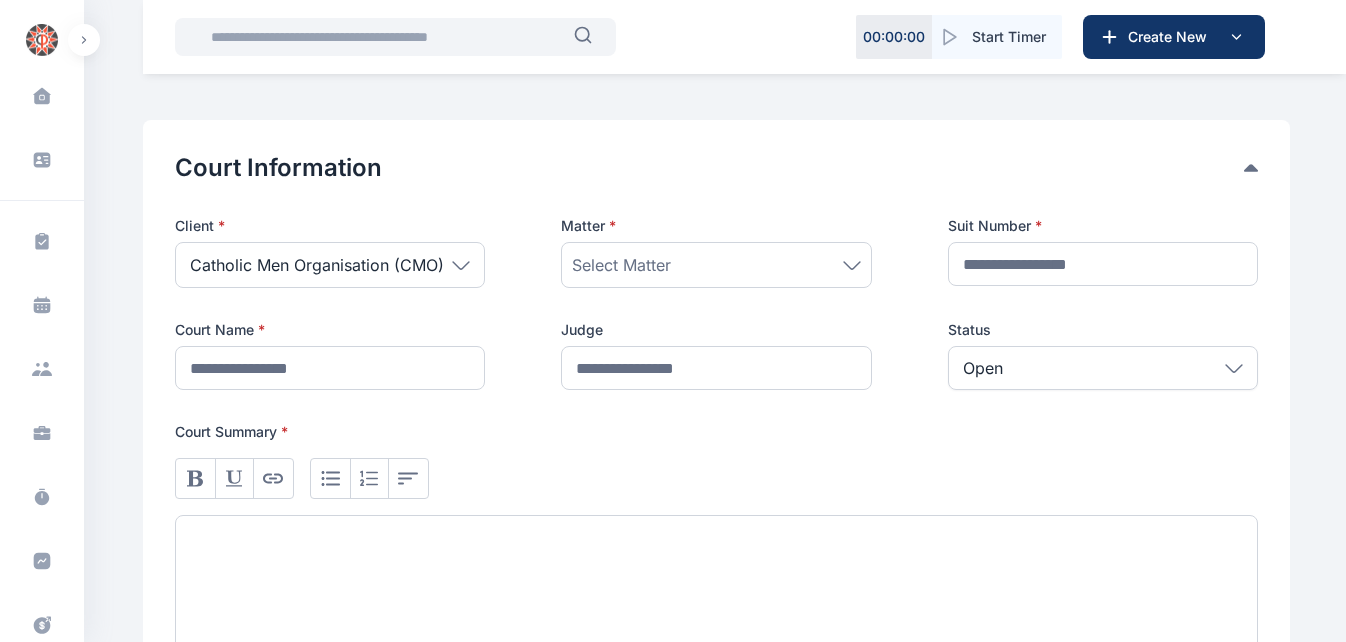 click on "Select Matter" at bounding box center [716, 265] 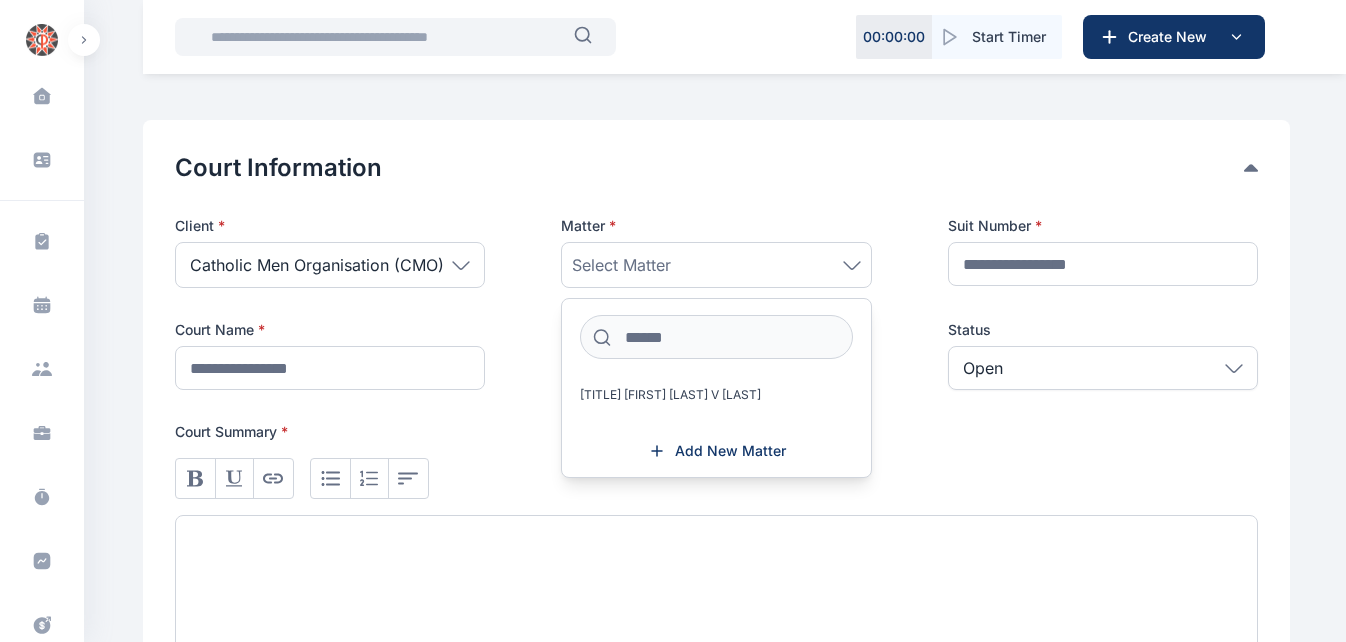 click on "Select Matter" at bounding box center [716, 265] 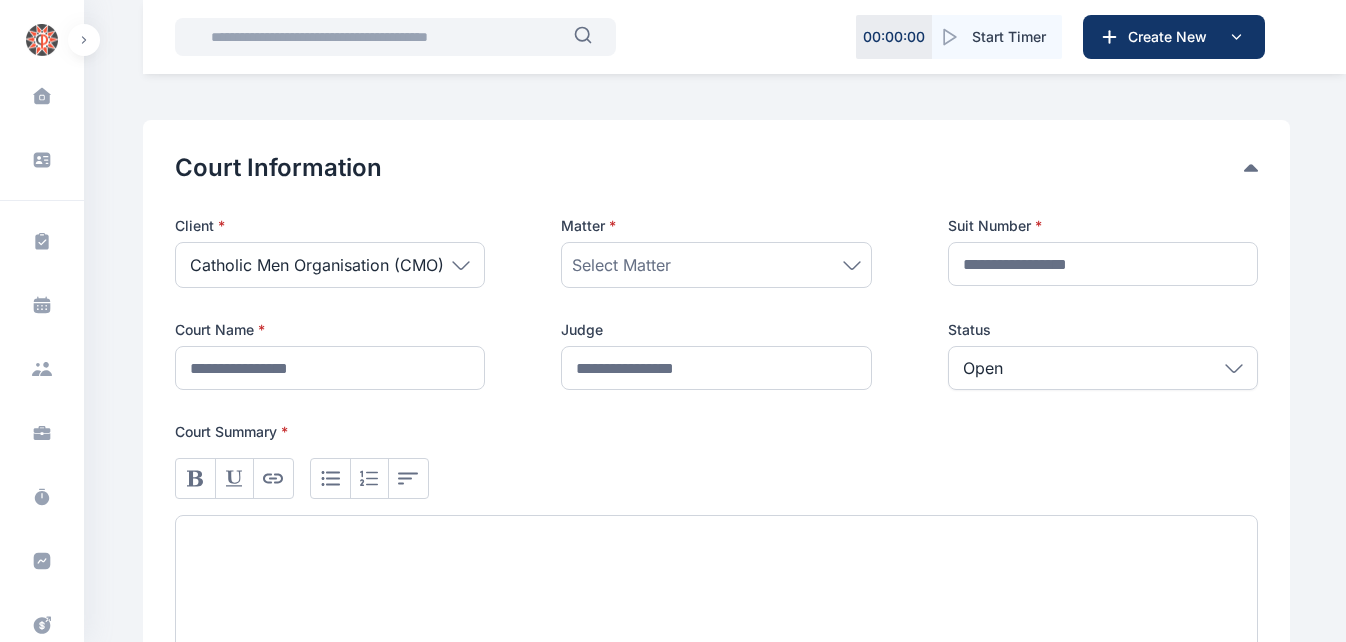 click 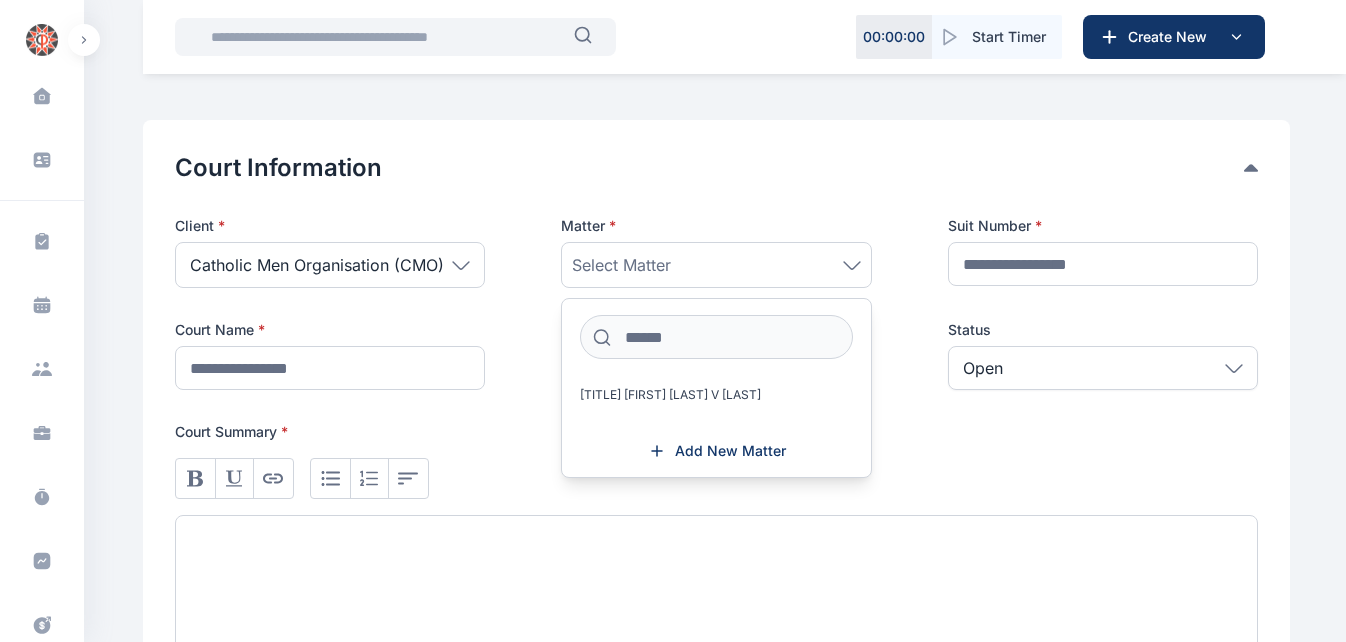 click on "Court Information Client * [LAST] [LAST] Organization (CMO) * People [LAST] [LAST] Mrs. [LAST] [LAST] [LAST] Company [LAST] [LAST] Organization [LAST] [LAST] Of [LAST] [LAST] [LAST] [LAST] Organization (CMO) [LAST] [LAST] Organization (CMO) [LAST] [LAST] Limited Add New Client Matter * Select Matter [LAST] [LAST] V SIM Properties Add New Matter Suit Number * Court Name * Judge * Status * Open Open Closed Court Summary *" at bounding box center (716, 407) 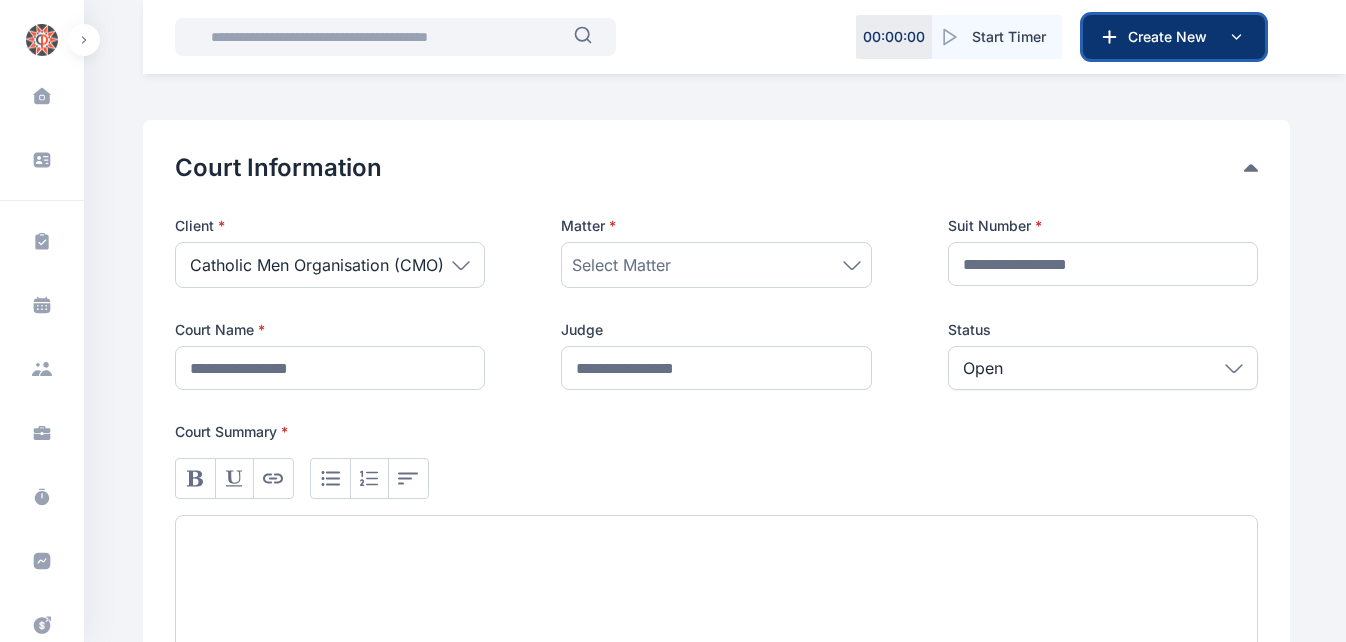 click 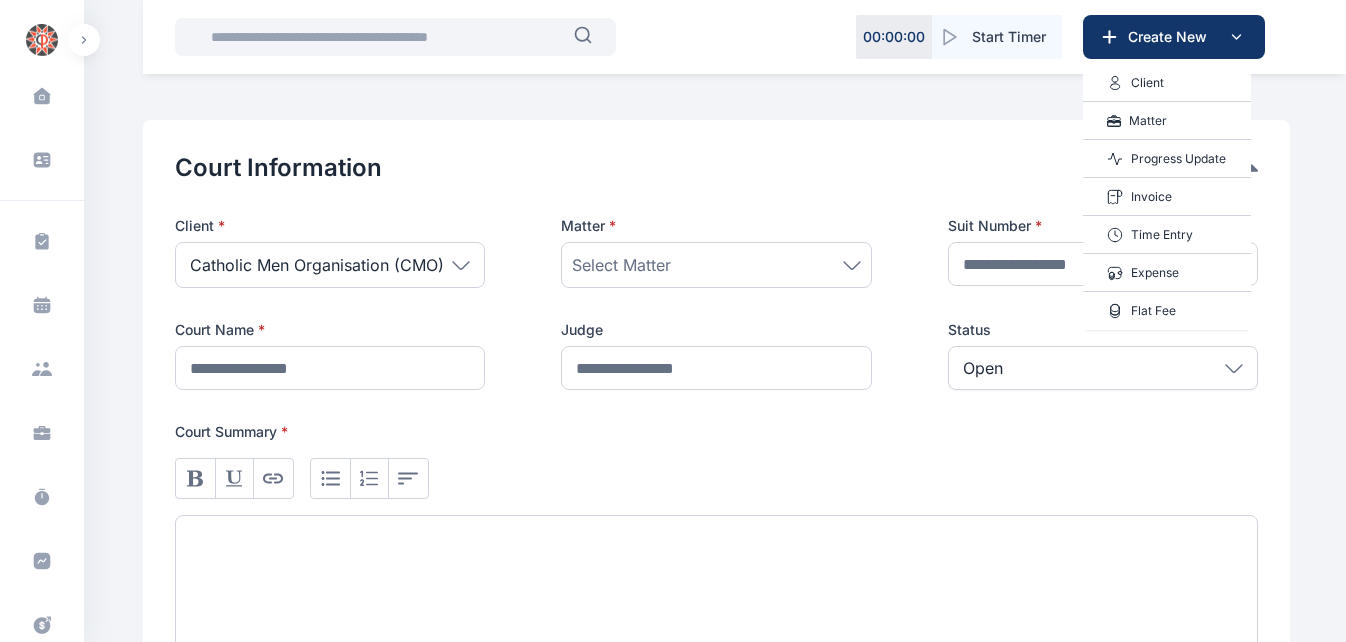 click on "Matter" at bounding box center [1148, 121] 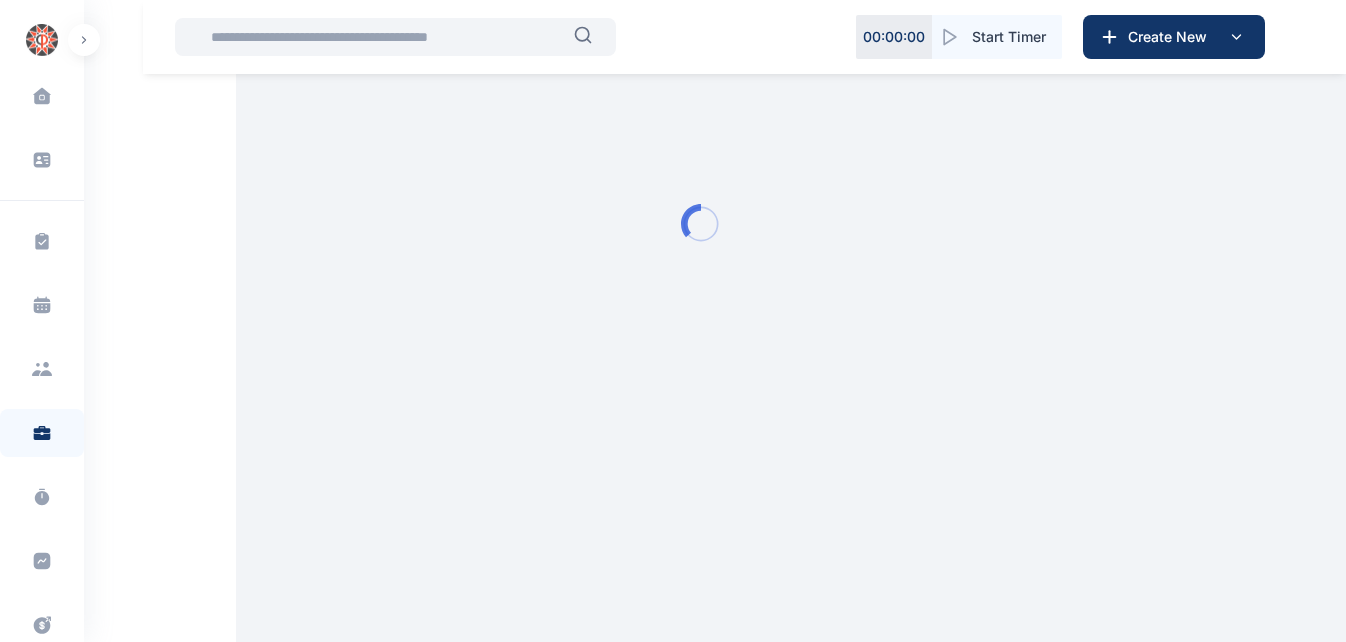 scroll, scrollTop: 0, scrollLeft: 0, axis: both 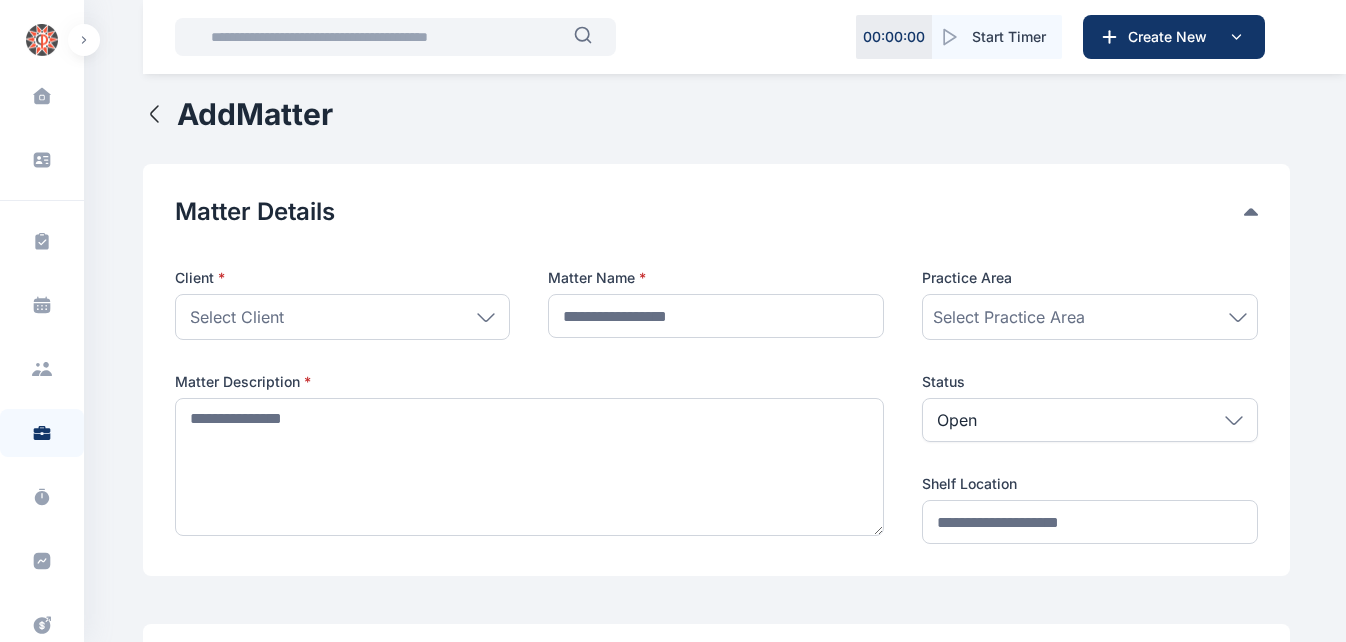 click on "Select Client" at bounding box center [343, 317] 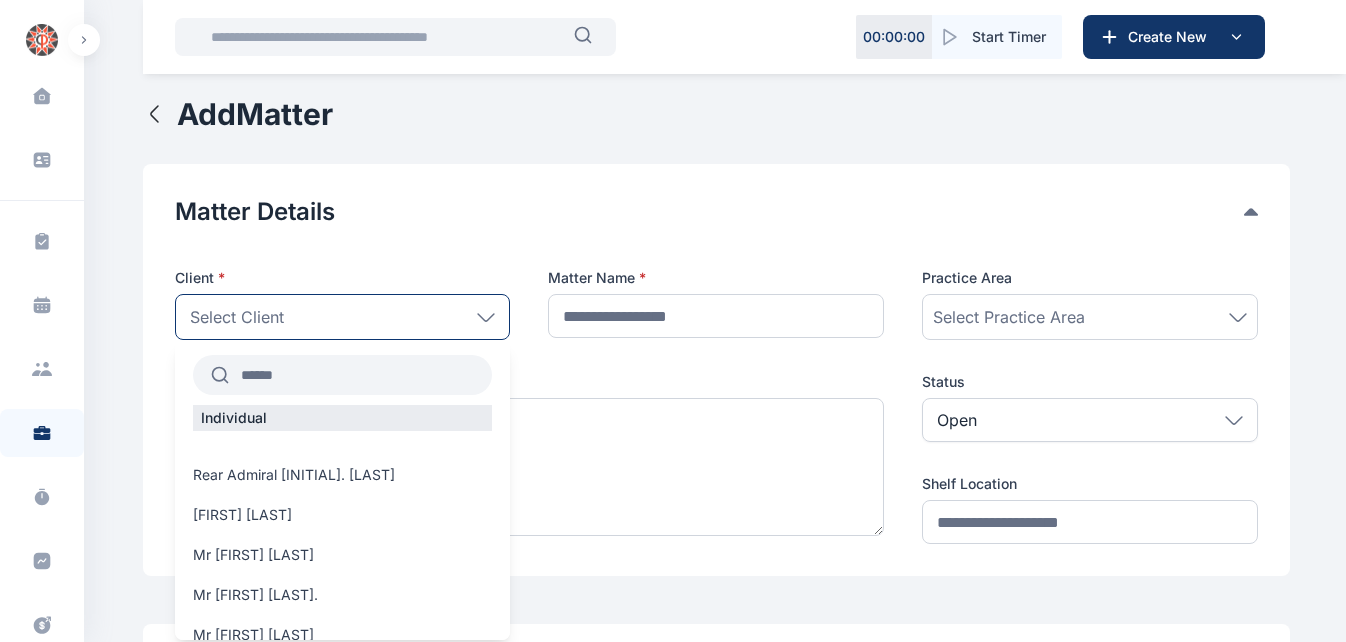 click at bounding box center [361, 375] 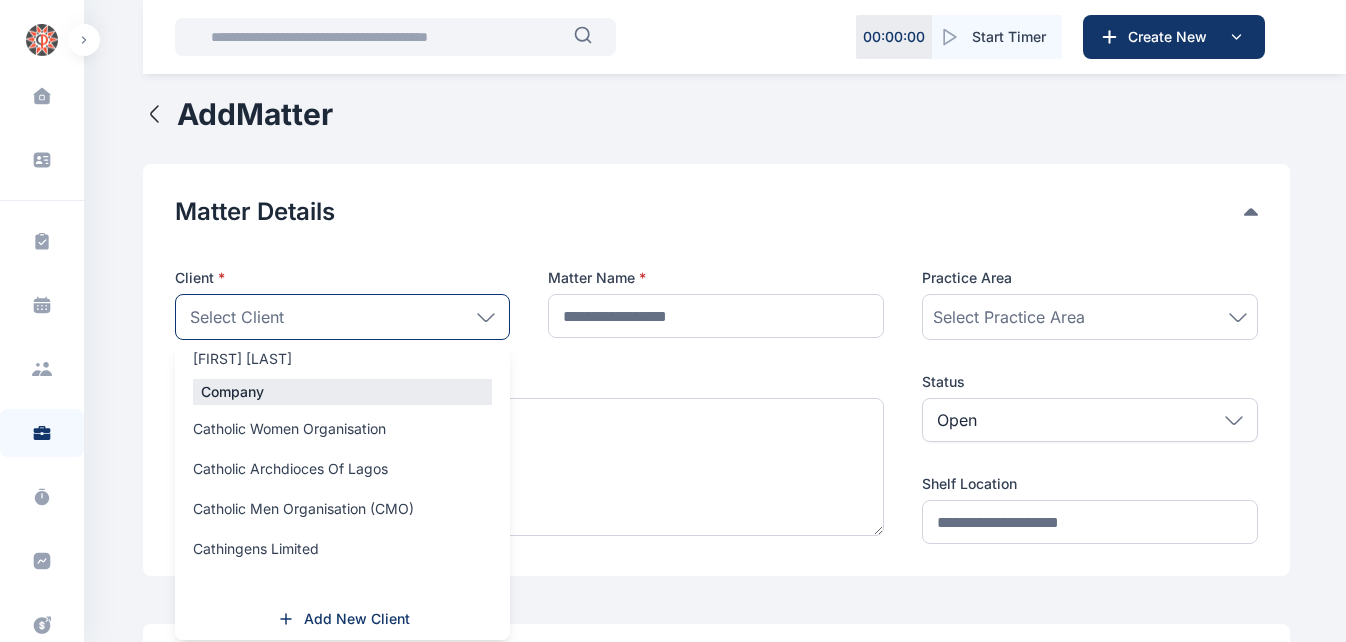 scroll, scrollTop: 180, scrollLeft: 0, axis: vertical 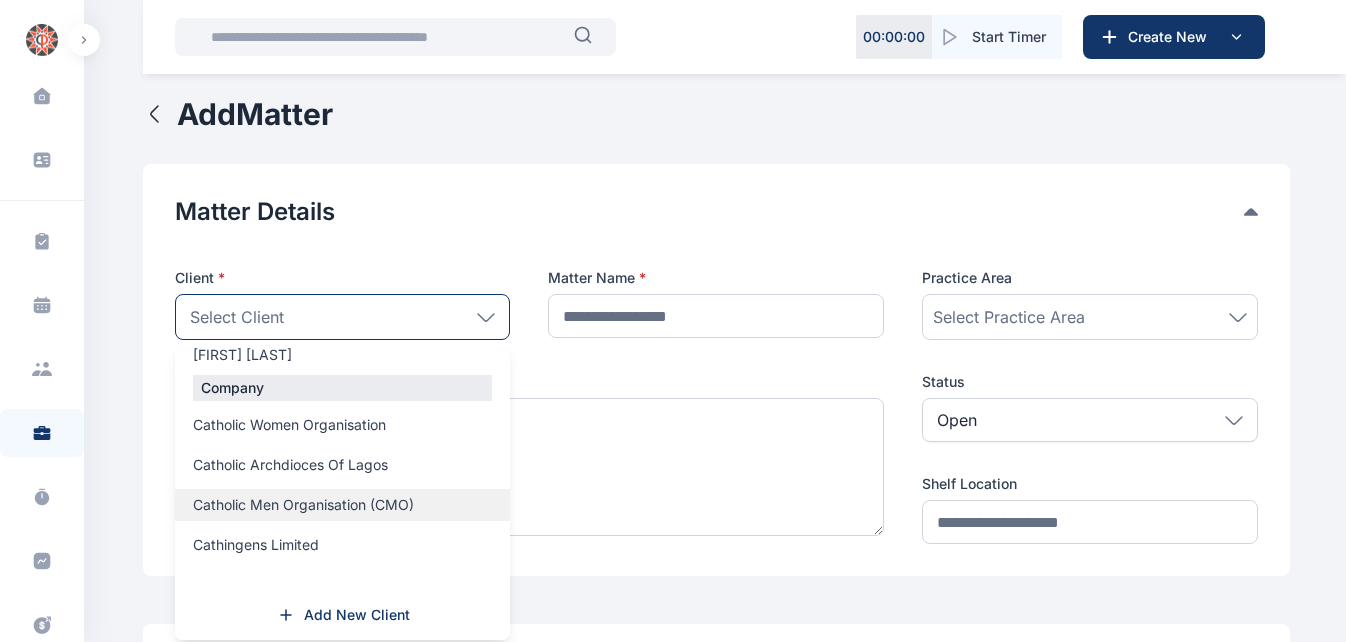 type on "****" 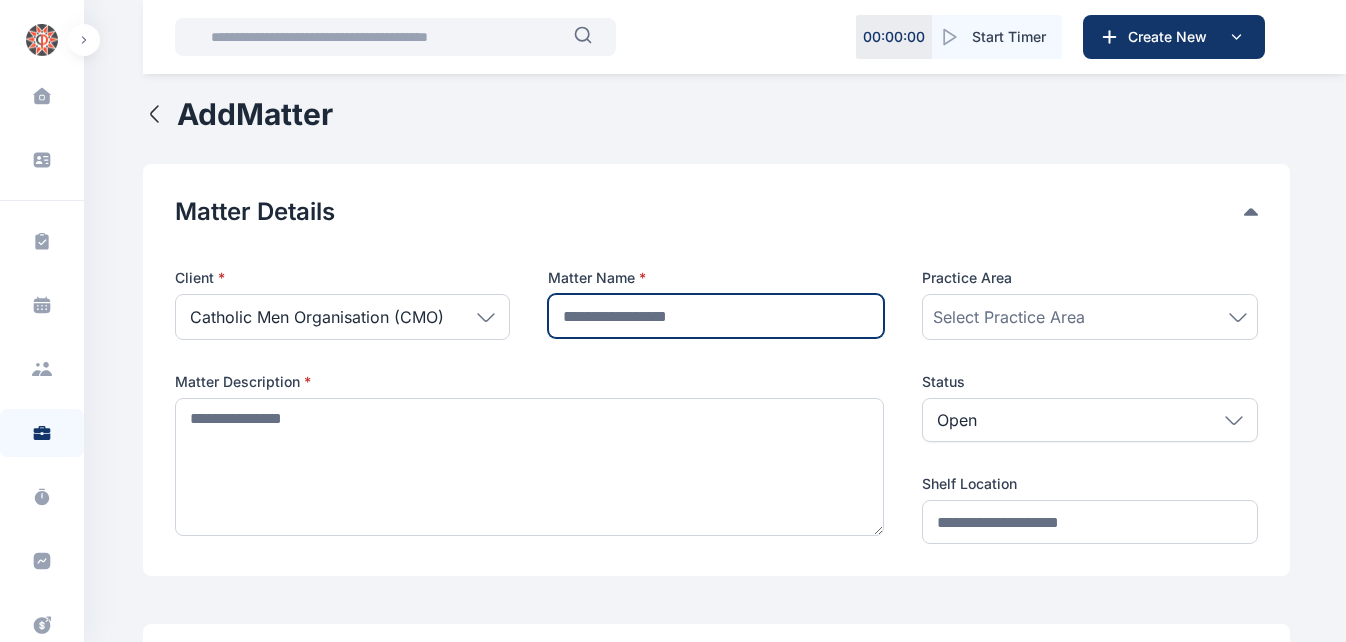 click at bounding box center (716, 316) 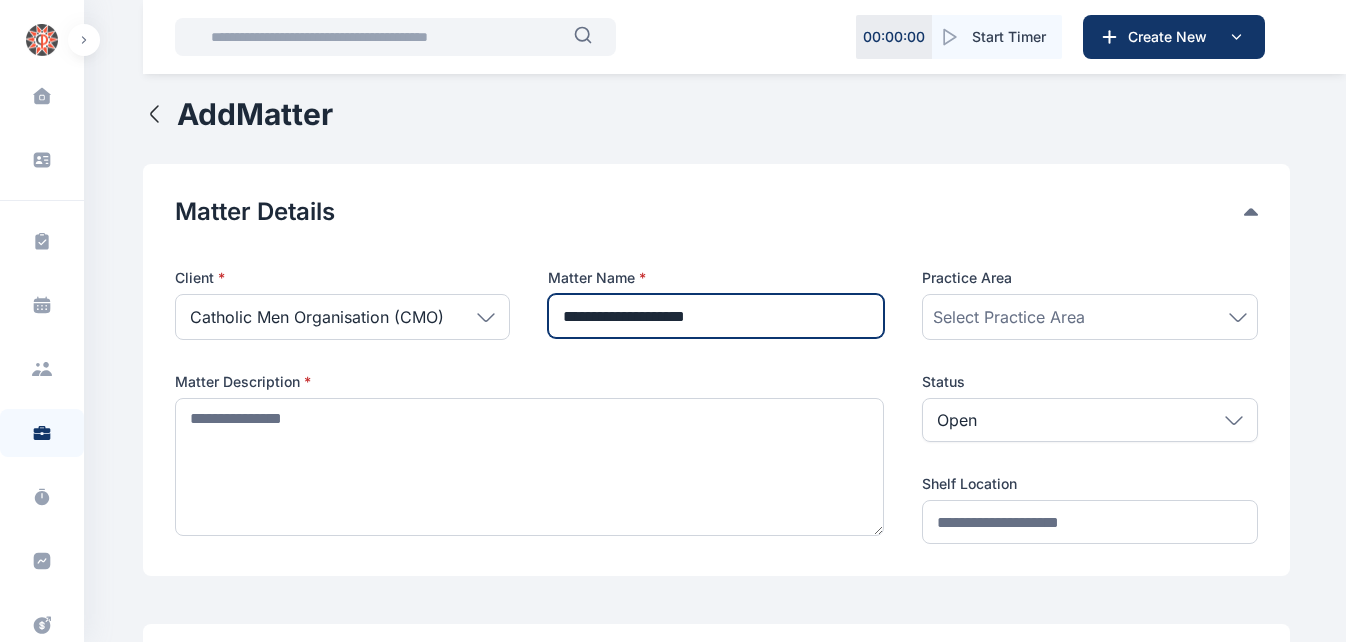 type on "**********" 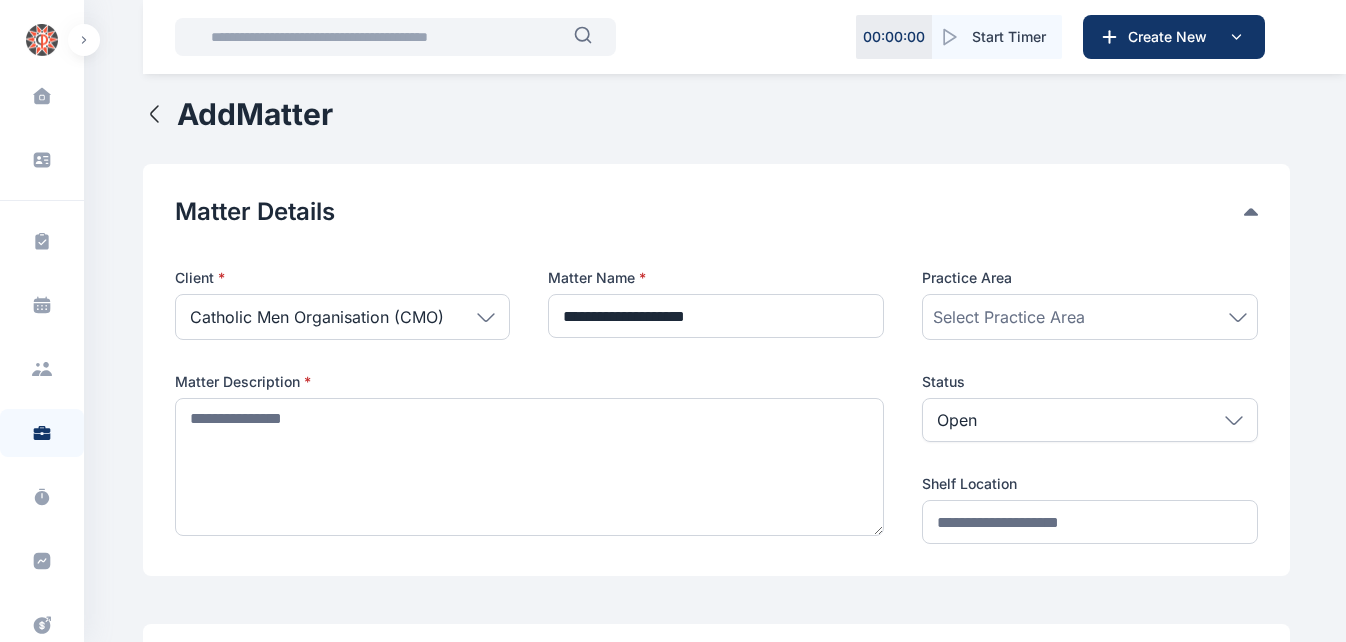 click on "Select Practice Area" at bounding box center (1090, 317) 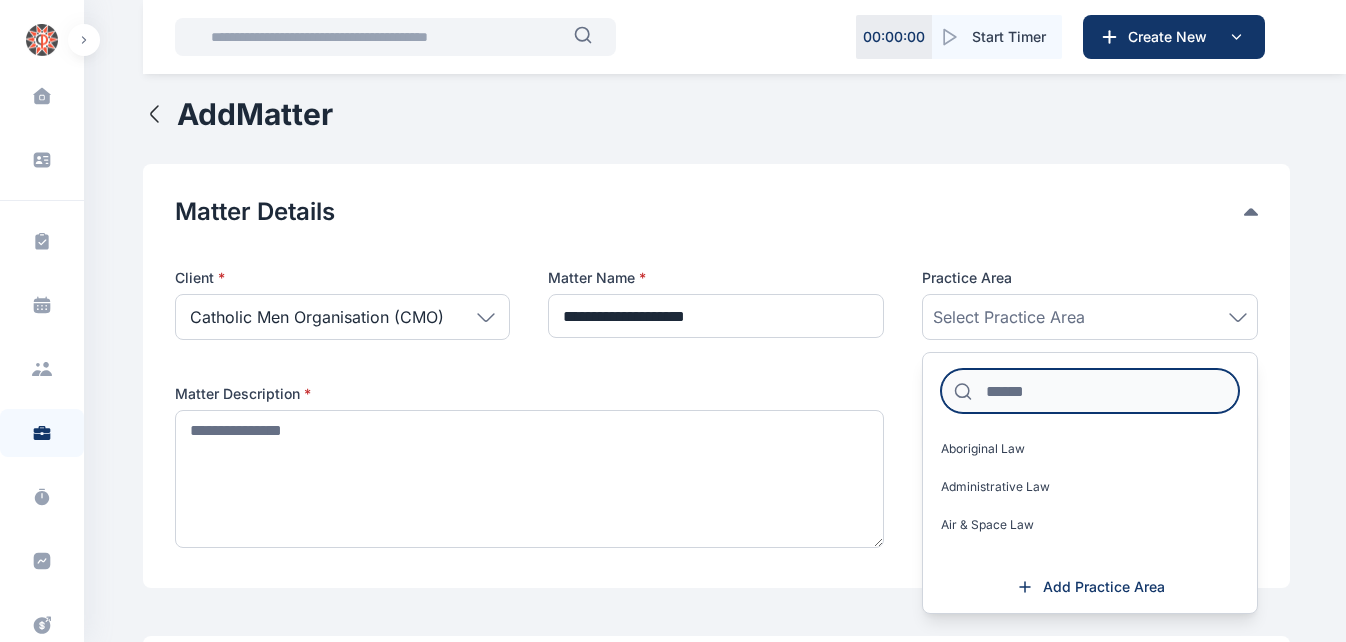 click at bounding box center [1090, 391] 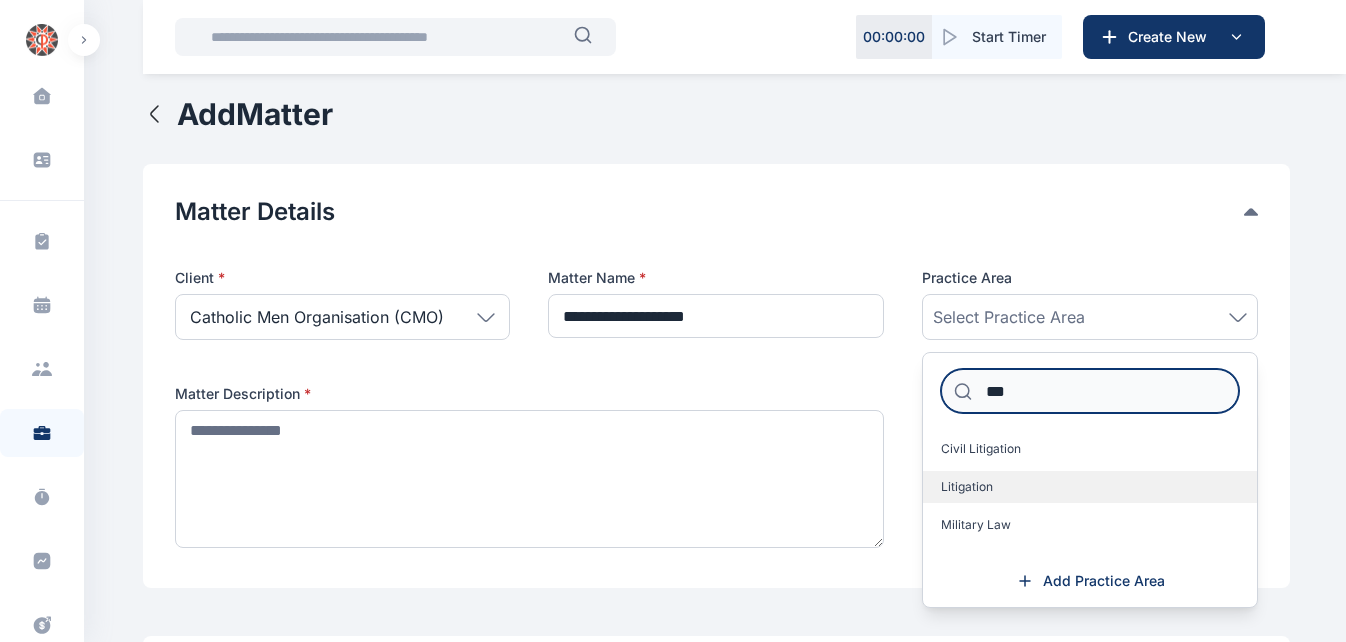 type on "***" 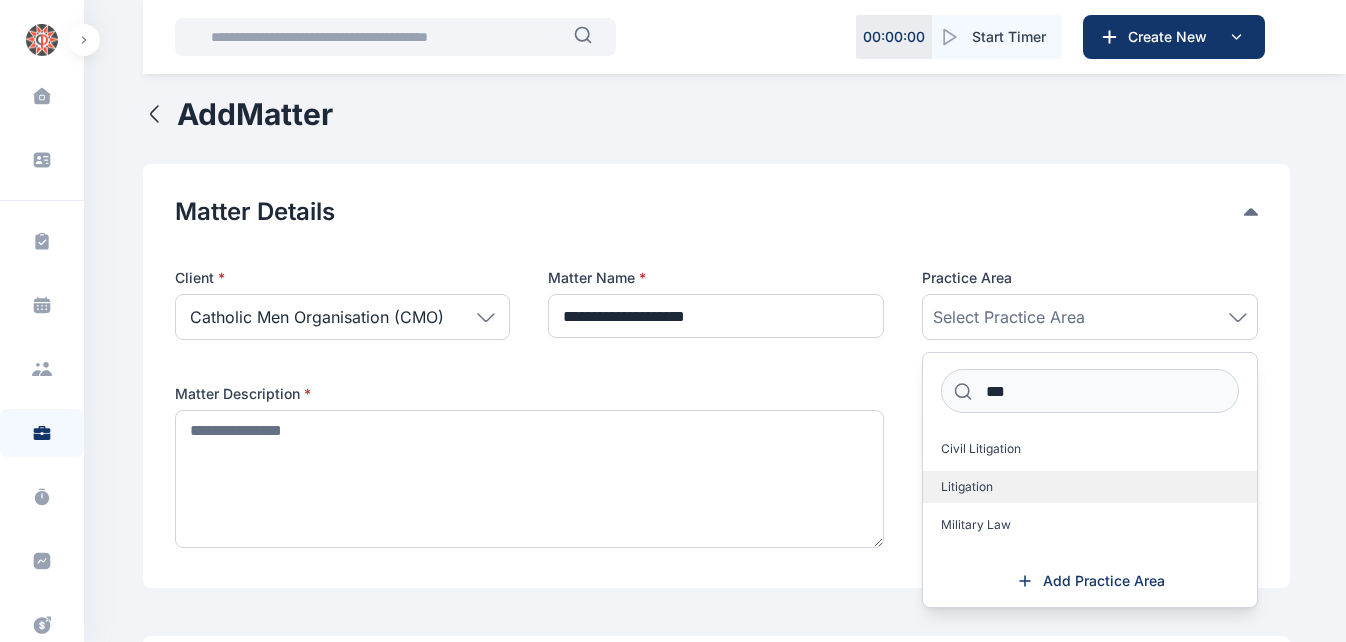 click on "Litigation" at bounding box center [1090, 487] 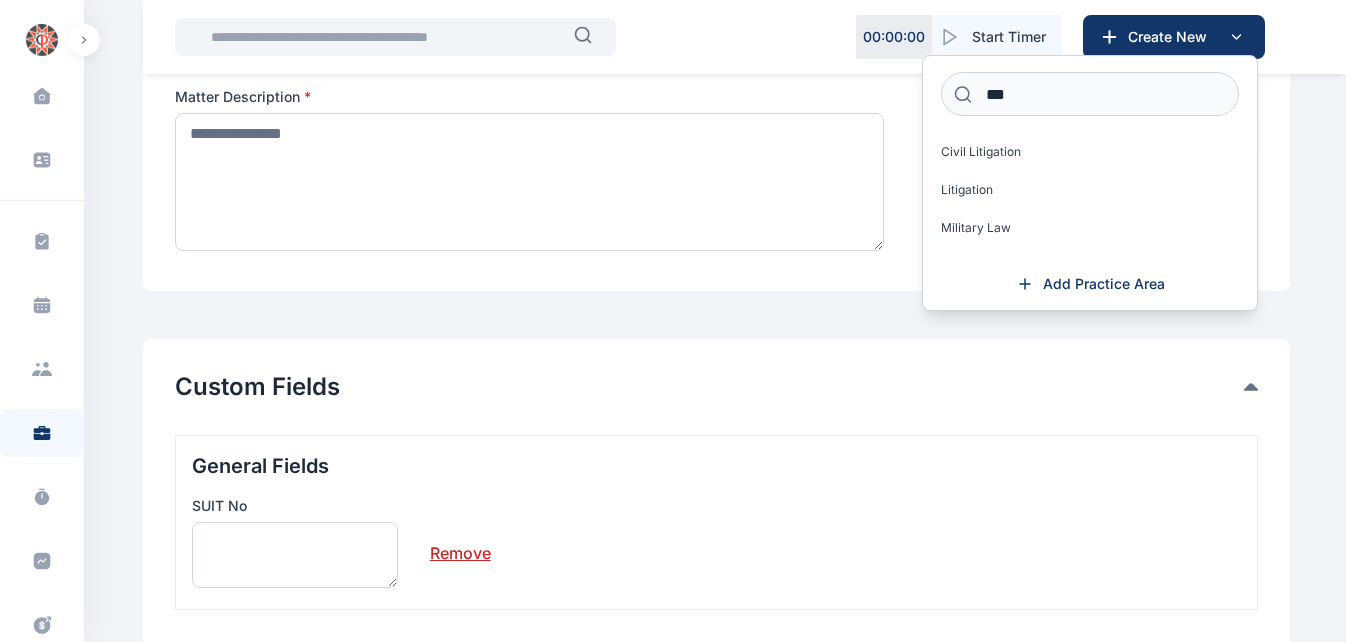 scroll, scrollTop: 300, scrollLeft: 0, axis: vertical 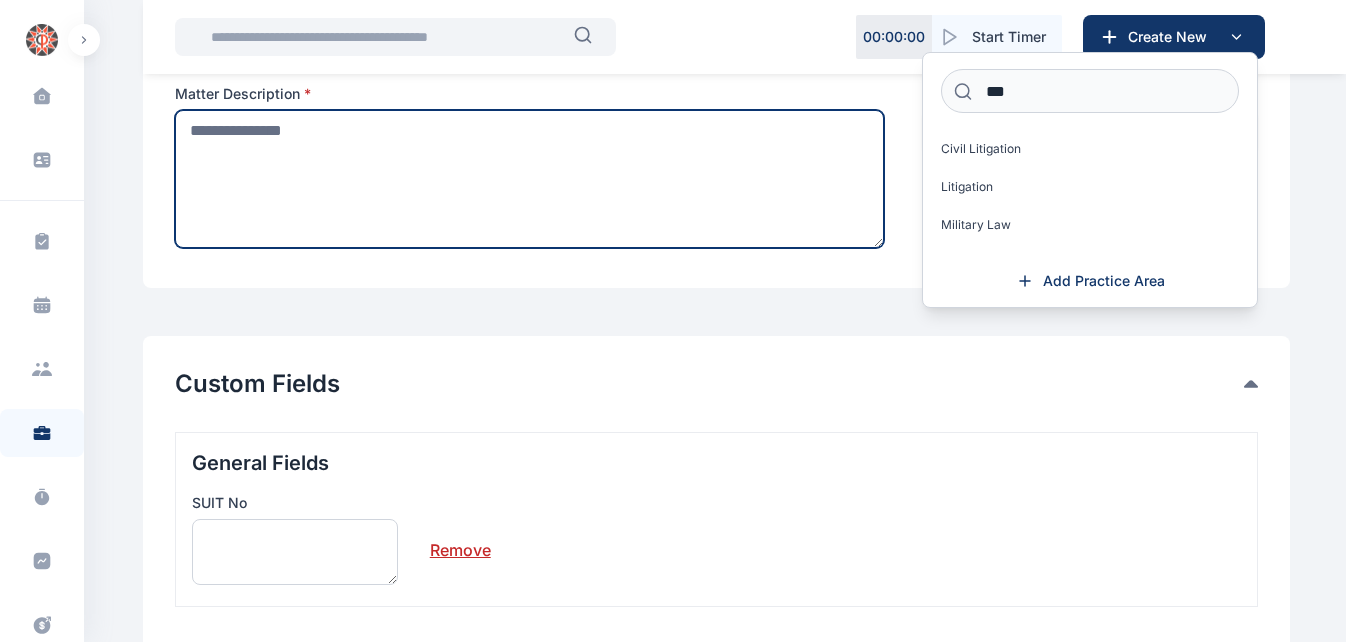 click at bounding box center (530, 179) 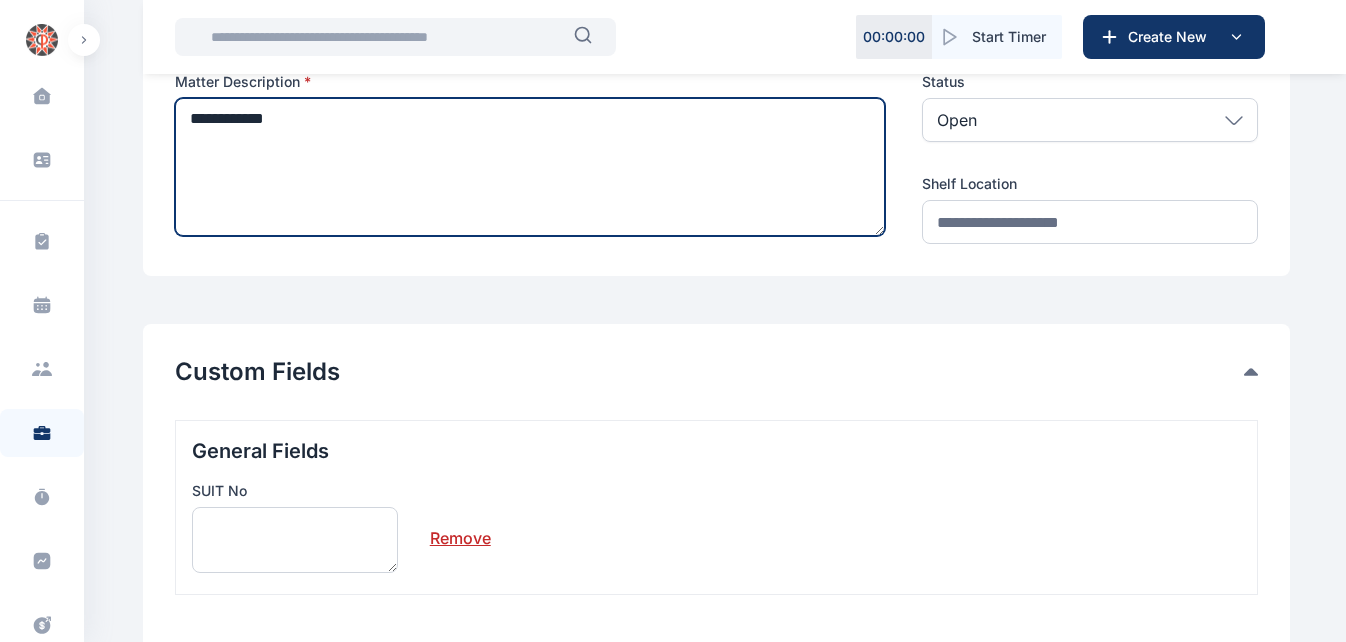 click on "**********" at bounding box center (530, 167) 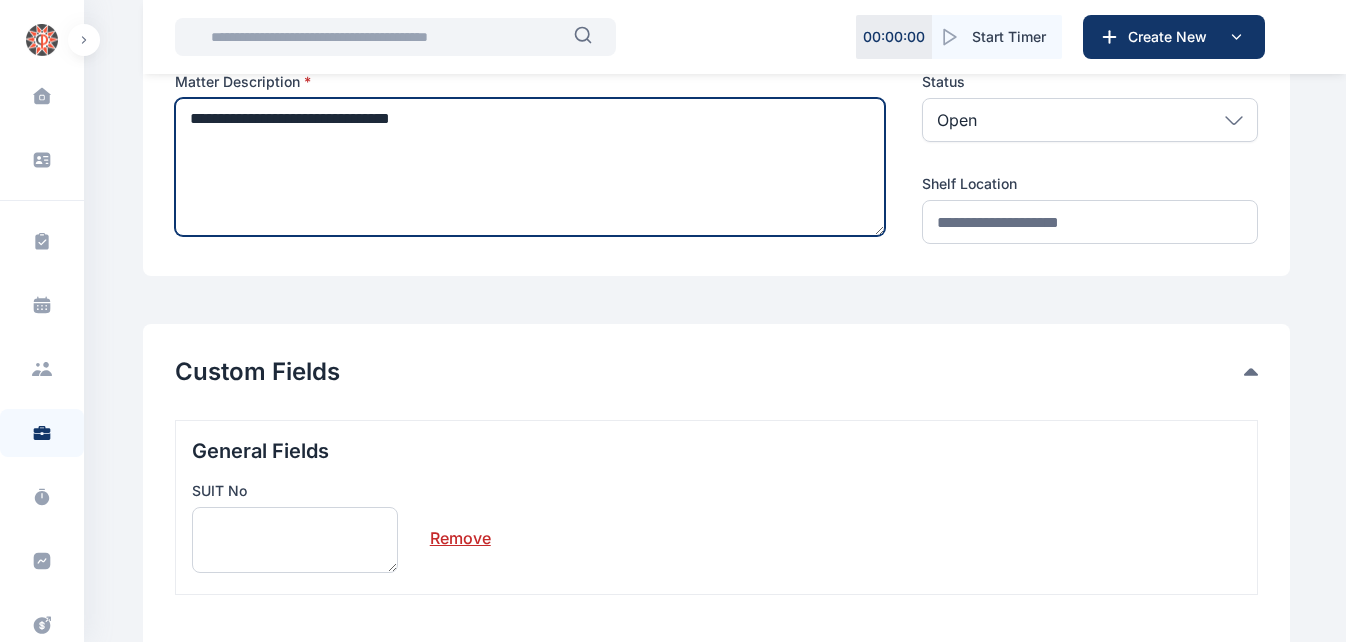 type on "**********" 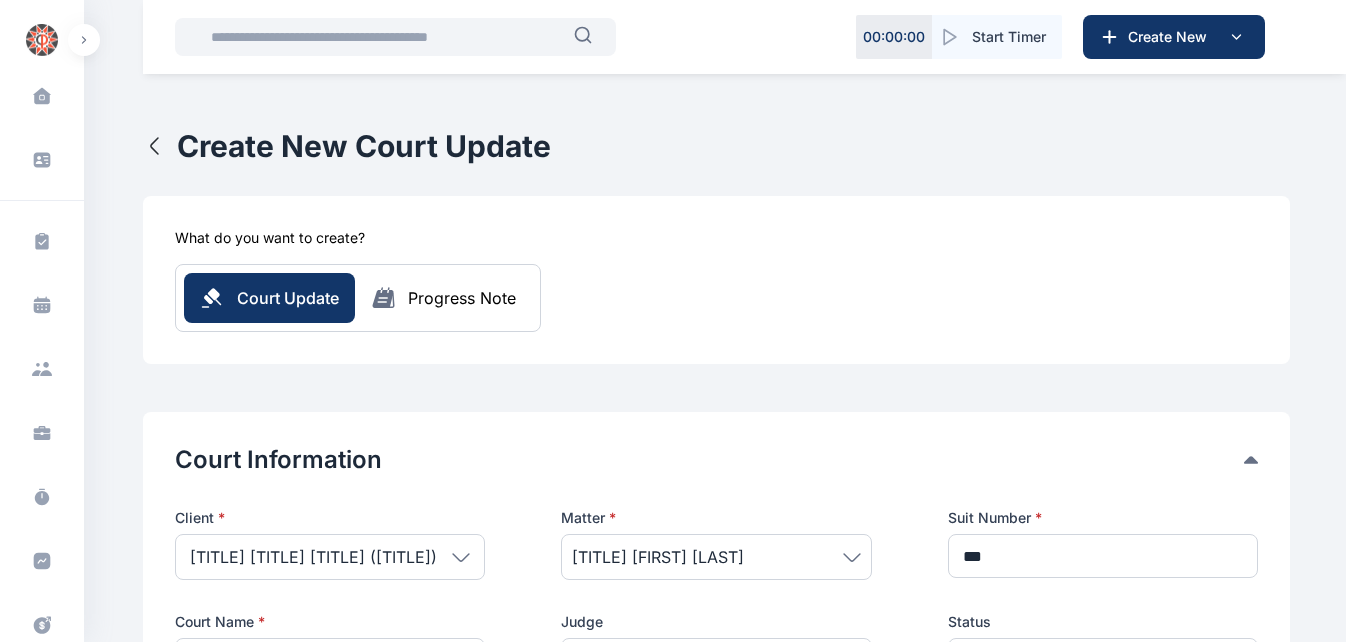 scroll, scrollTop: 370, scrollLeft: 0, axis: vertical 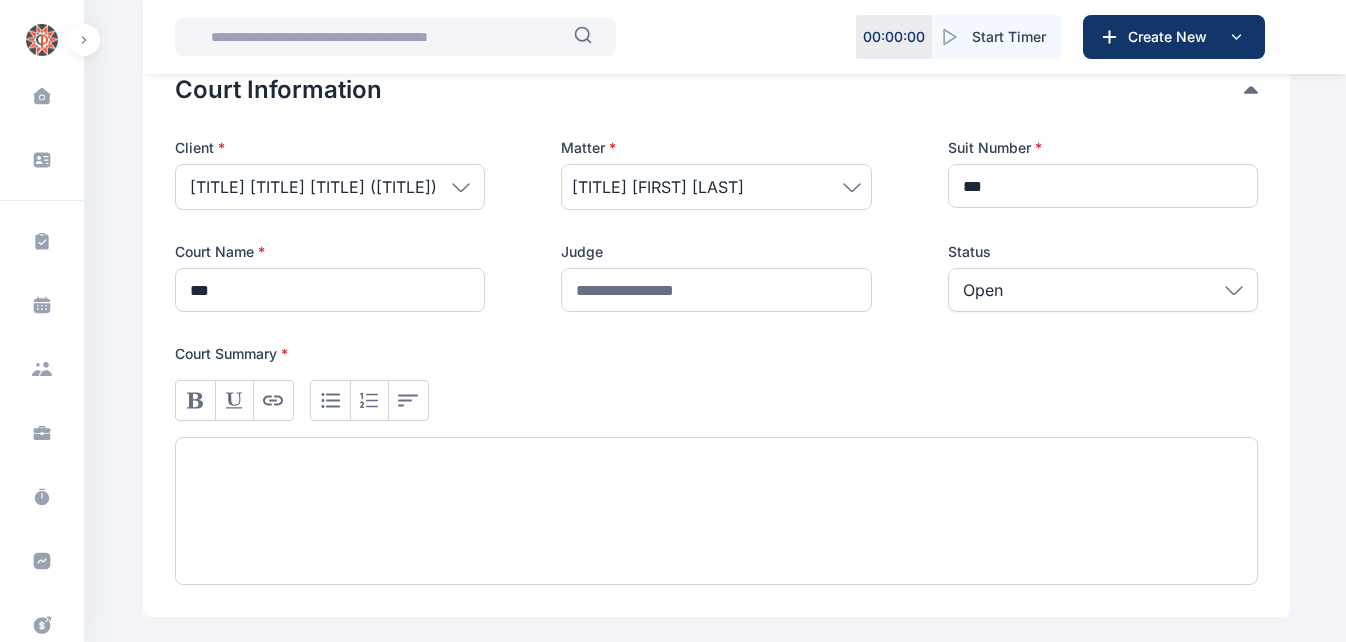 click at bounding box center [716, 511] 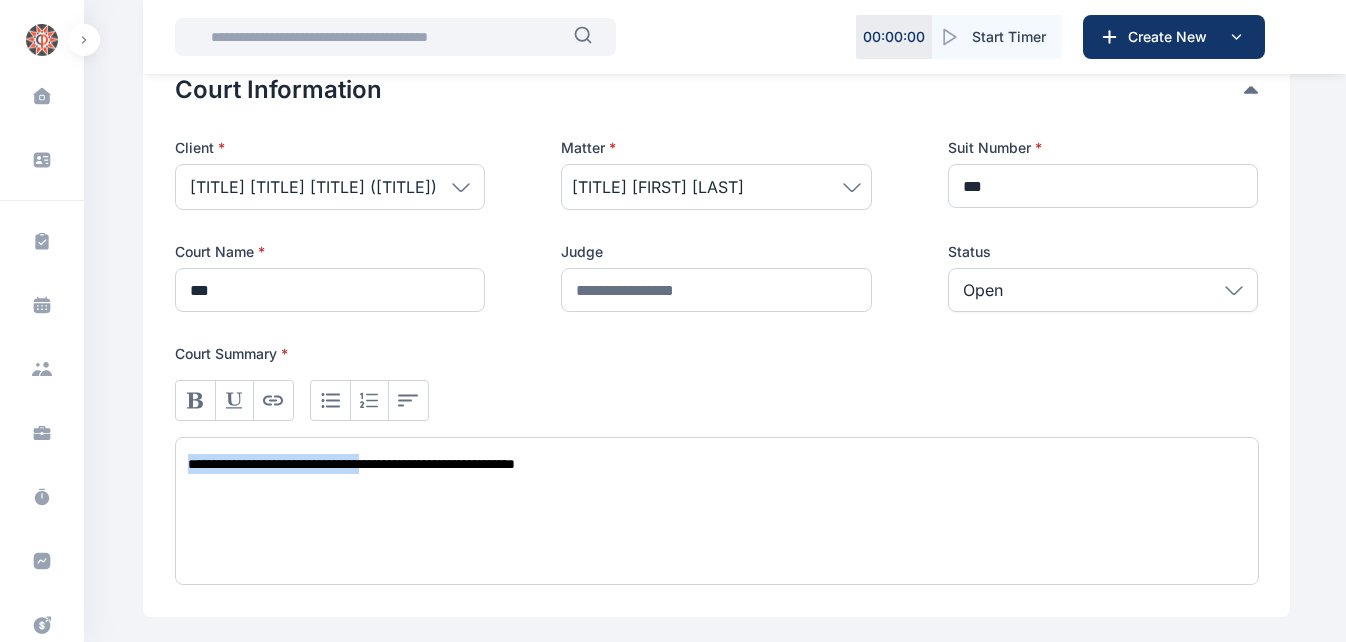drag, startPoint x: 188, startPoint y: 466, endPoint x: 415, endPoint y: 466, distance: 227 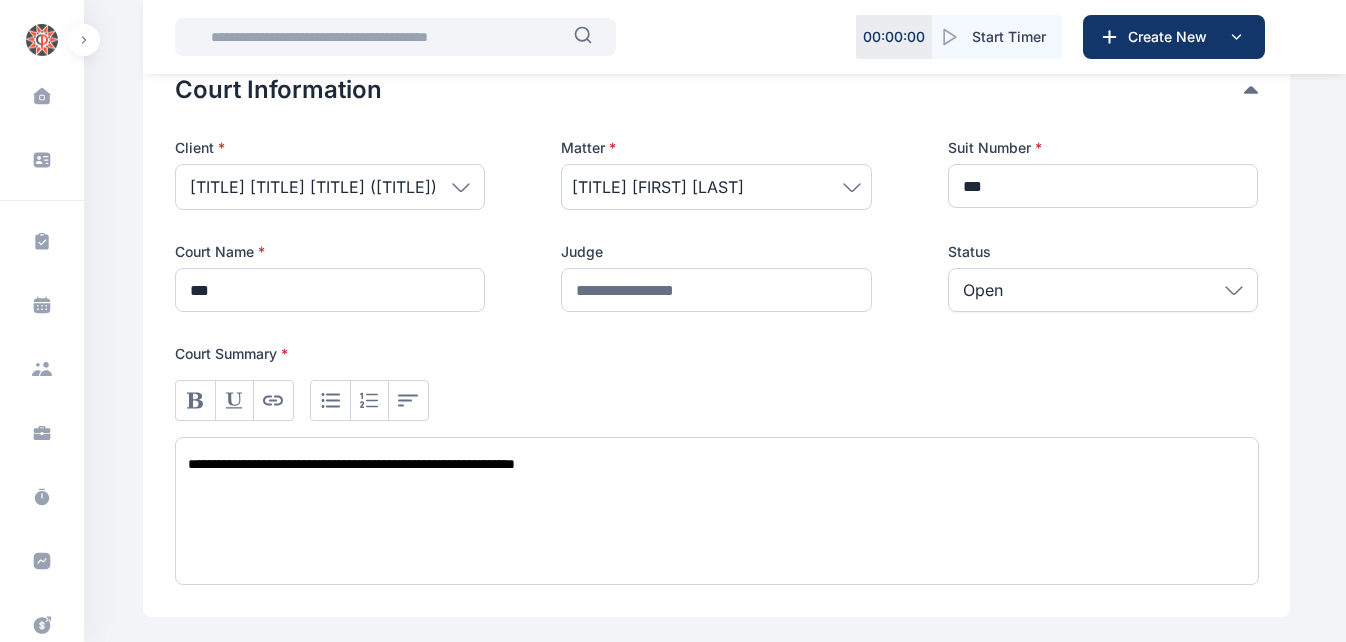 click on "**********" at bounding box center (717, 511) 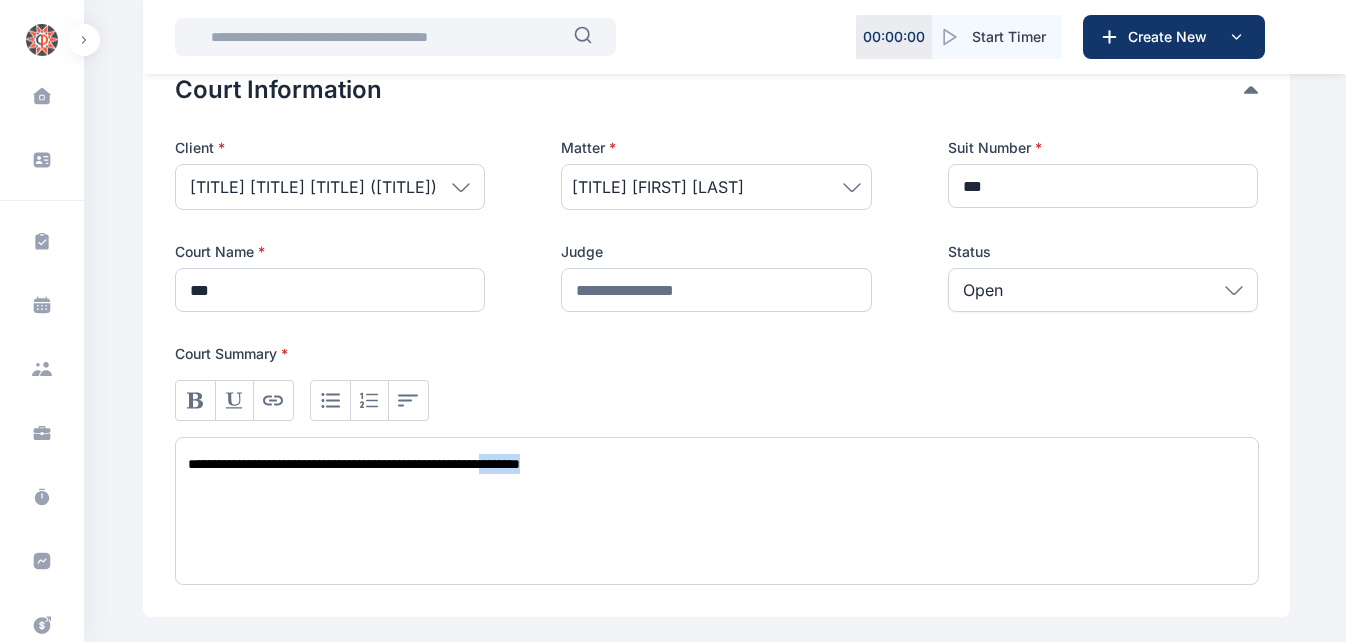 drag, startPoint x: 575, startPoint y: 462, endPoint x: 652, endPoint y: 474, distance: 77.92946 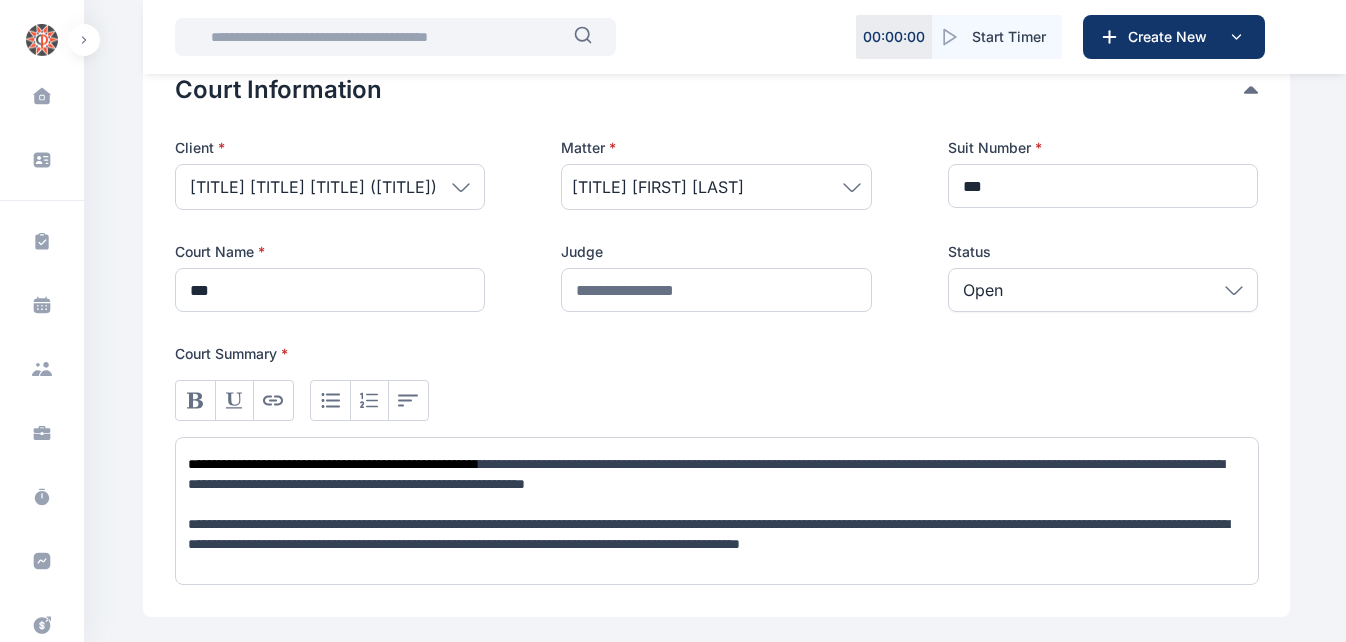 scroll, scrollTop: 188, scrollLeft: 0, axis: vertical 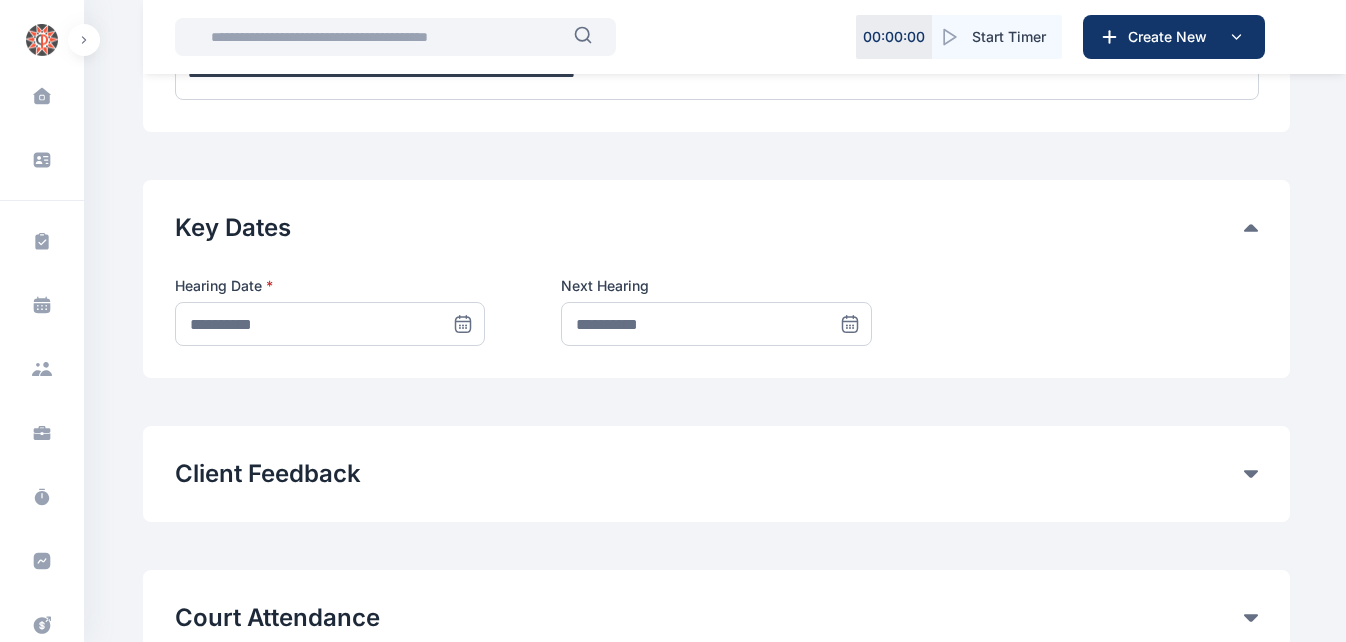 click 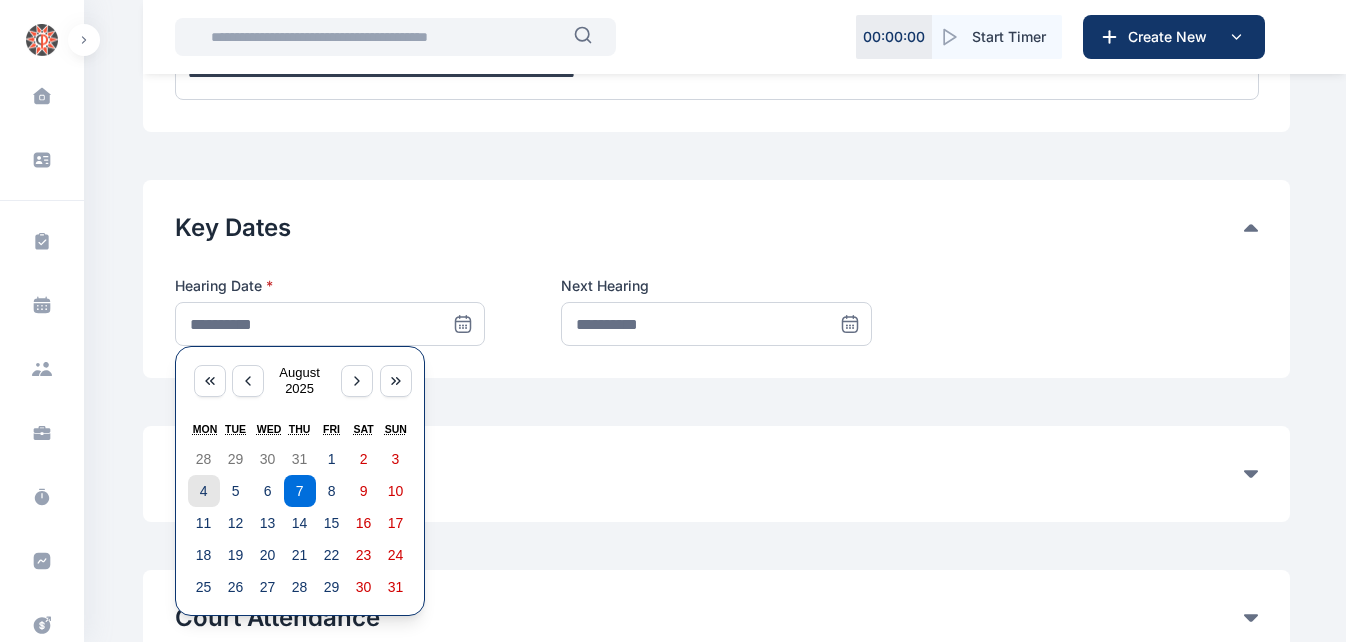 click on "4" at bounding box center [204, 491] 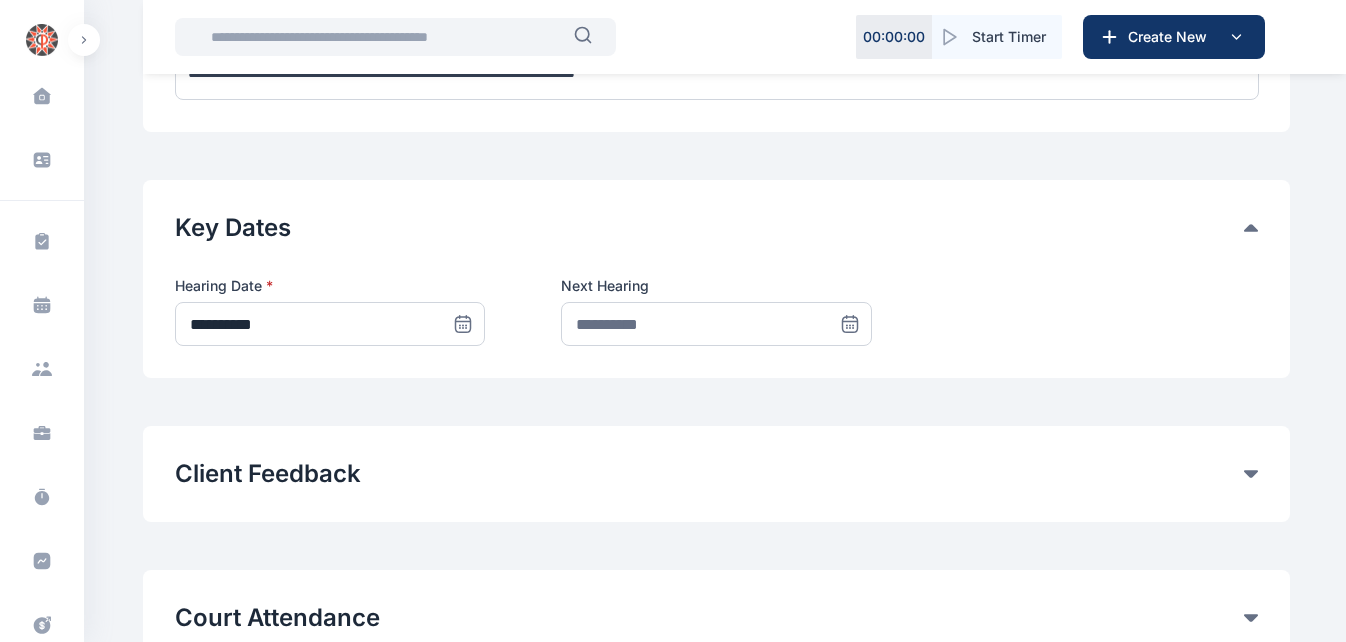click 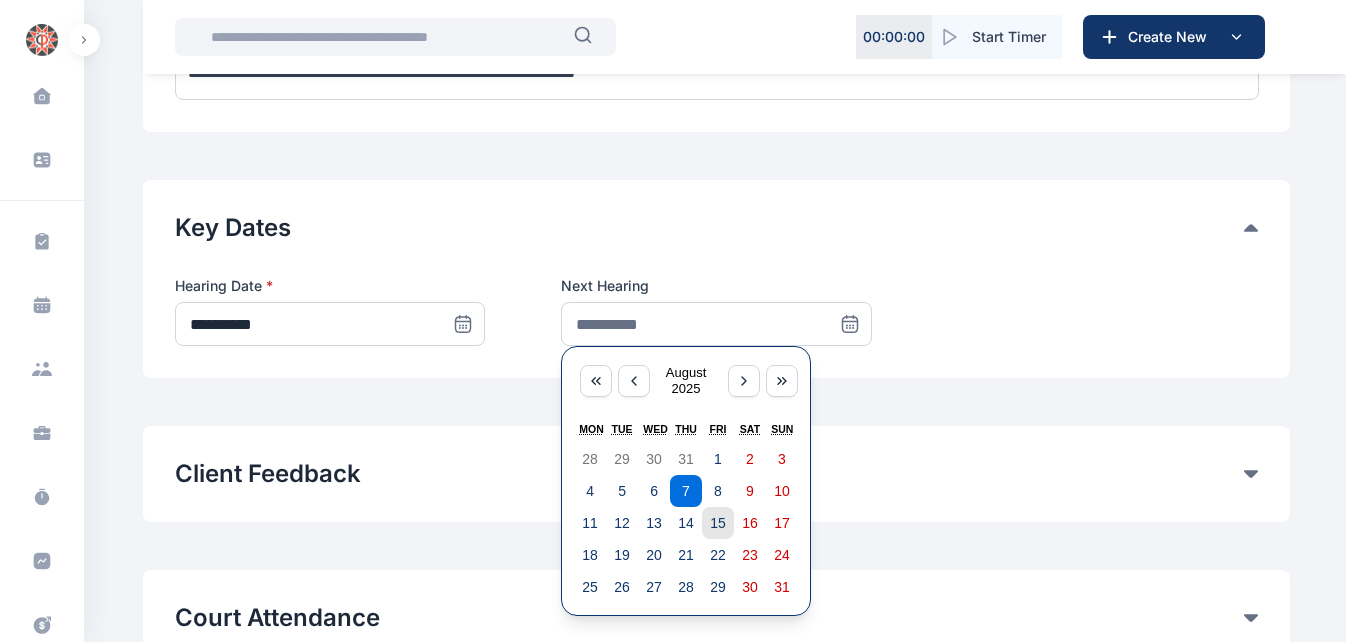 click on "15" at bounding box center [718, 523] 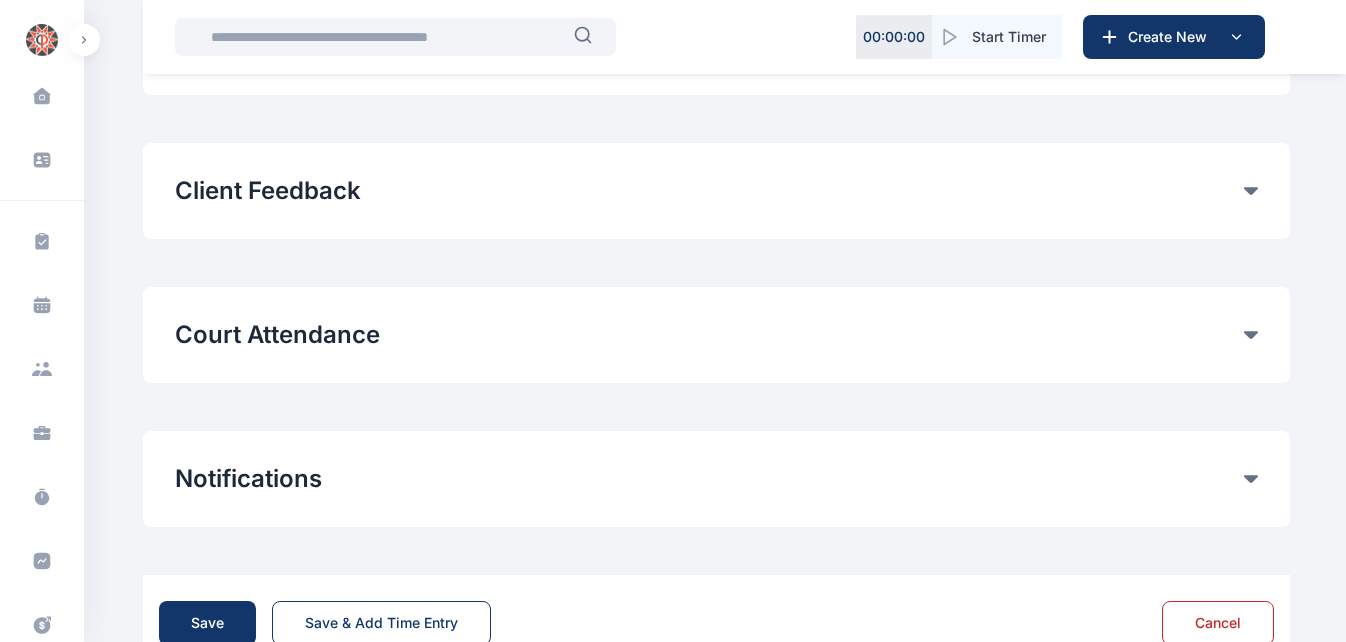 scroll, scrollTop: 1153, scrollLeft: 0, axis: vertical 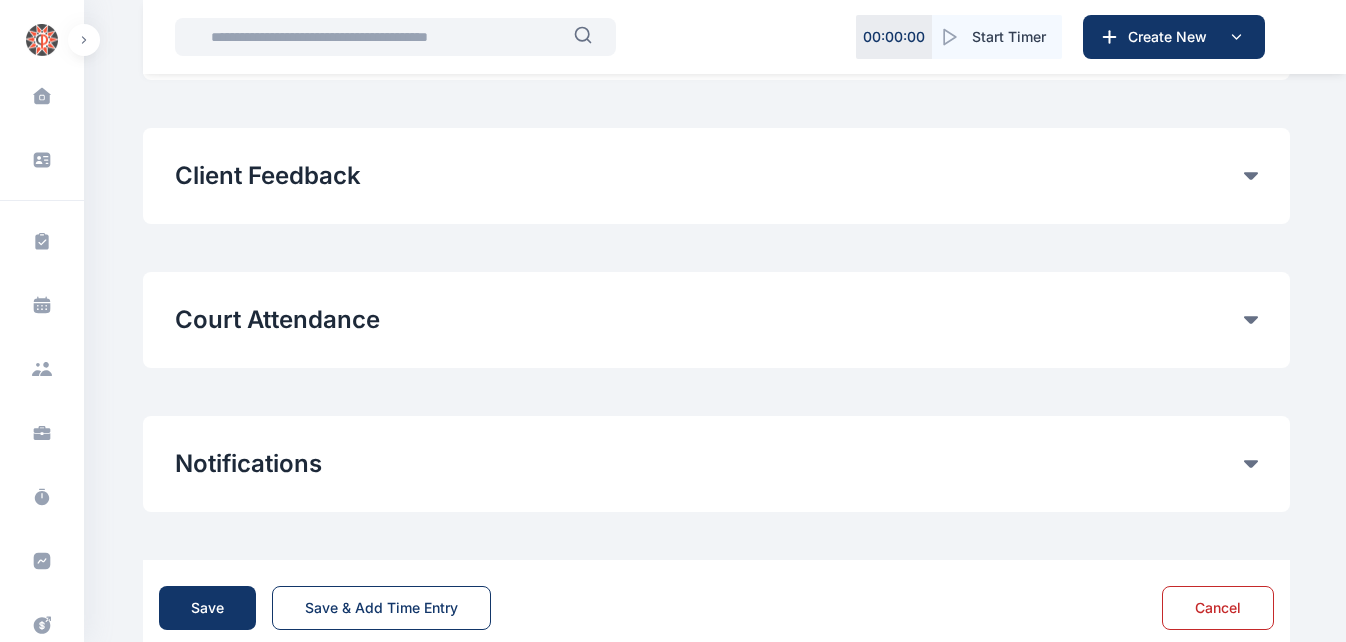 click on "Court Attendance Time entries will be automatically logged for Court attendance entries Counsel Select User Duration in Court   Add Counsel Counsel Name Hours Mins No Entries Found" at bounding box center (716, 320) 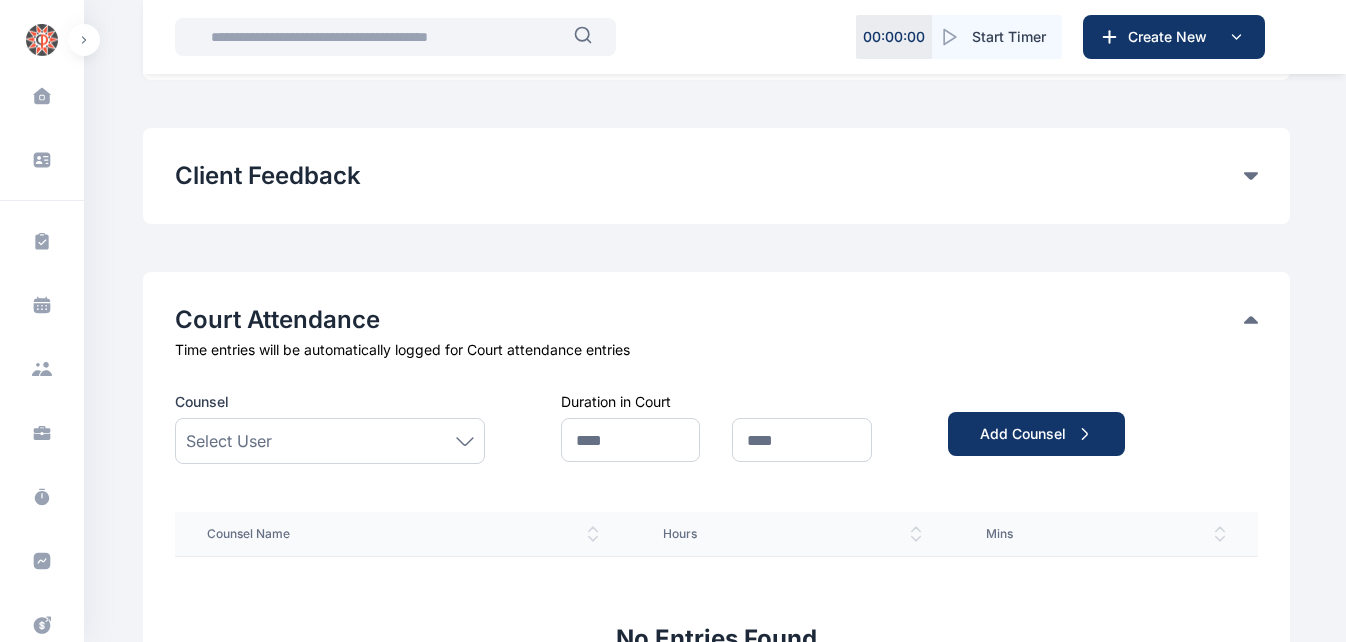 click on "Select User" at bounding box center [330, 441] 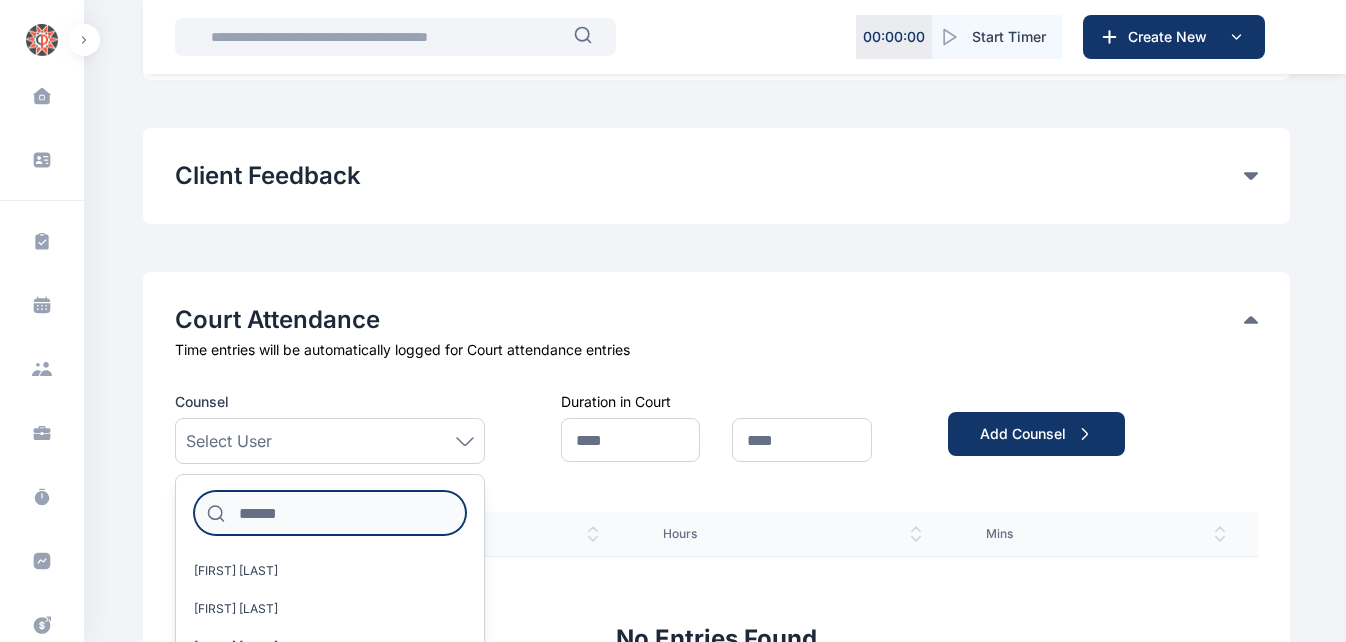 click at bounding box center [330, 513] 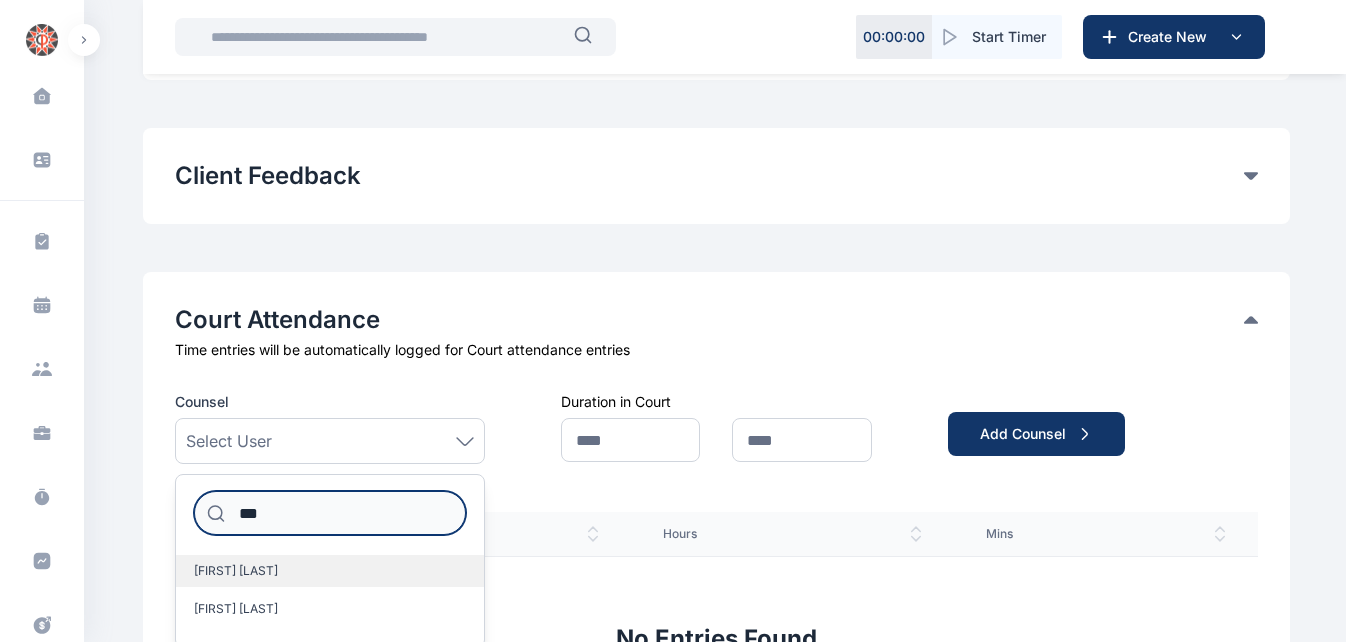 type on "***" 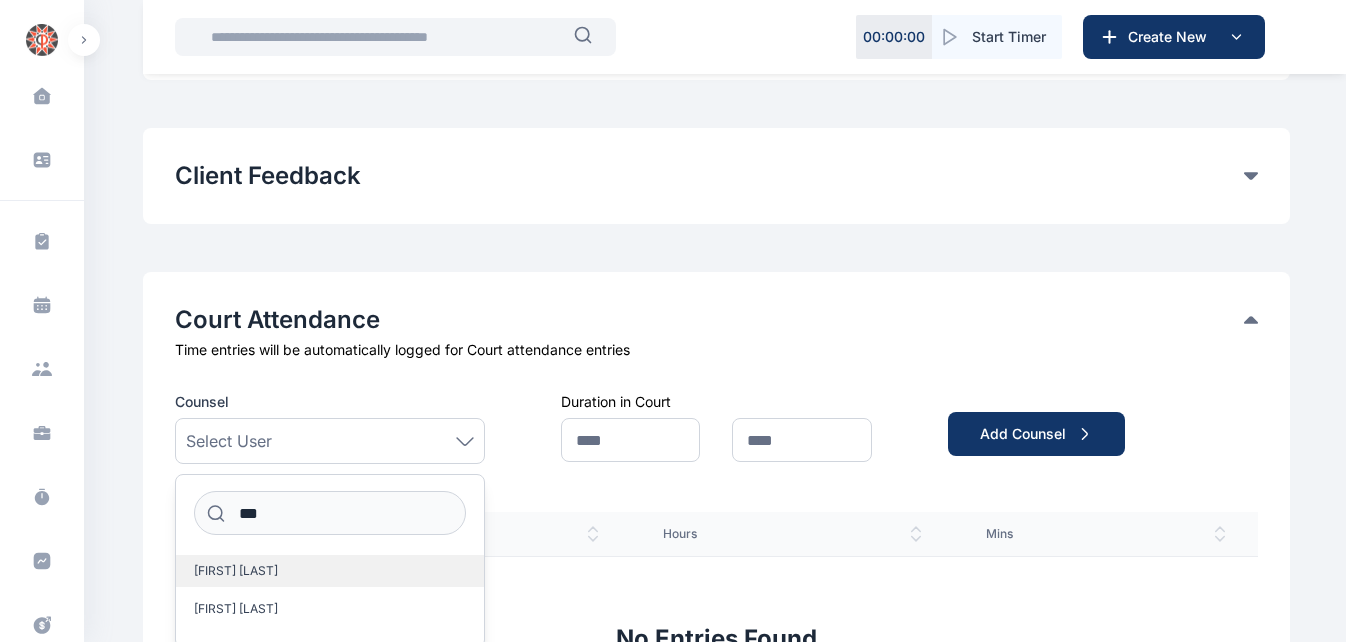 click on "[FIRST] [LAST]" at bounding box center [236, 571] 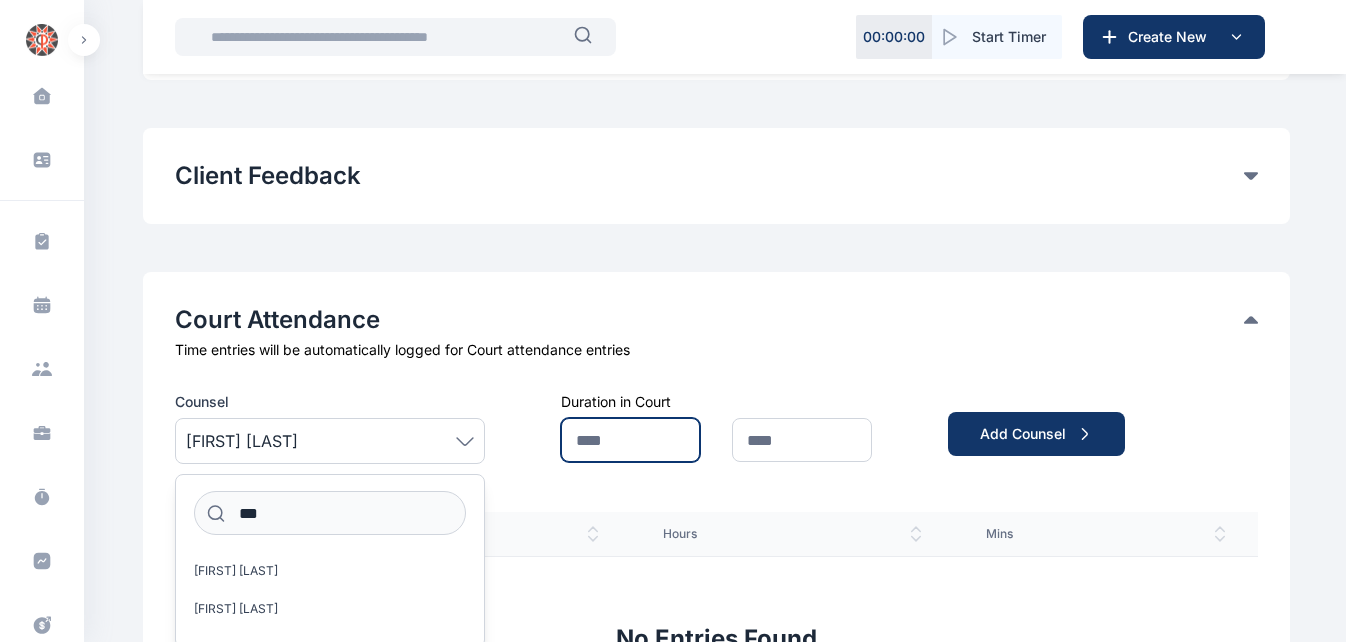 click at bounding box center [630, 440] 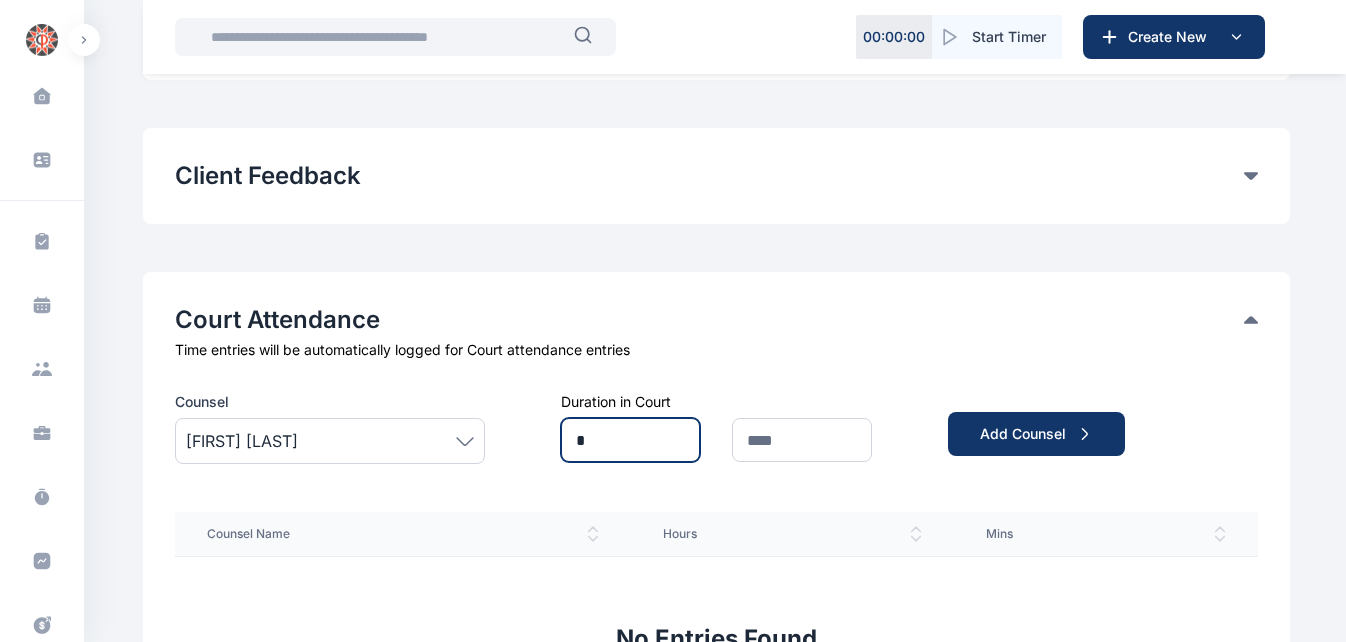 type on "*" 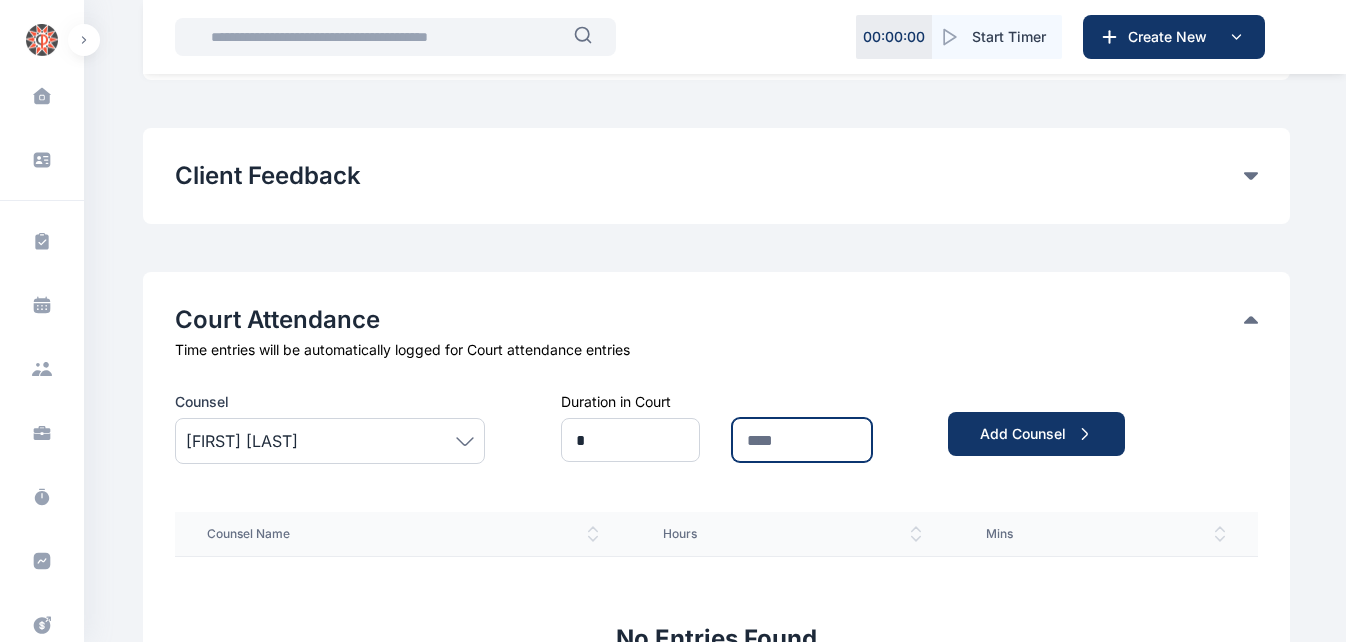click at bounding box center [801, 440] 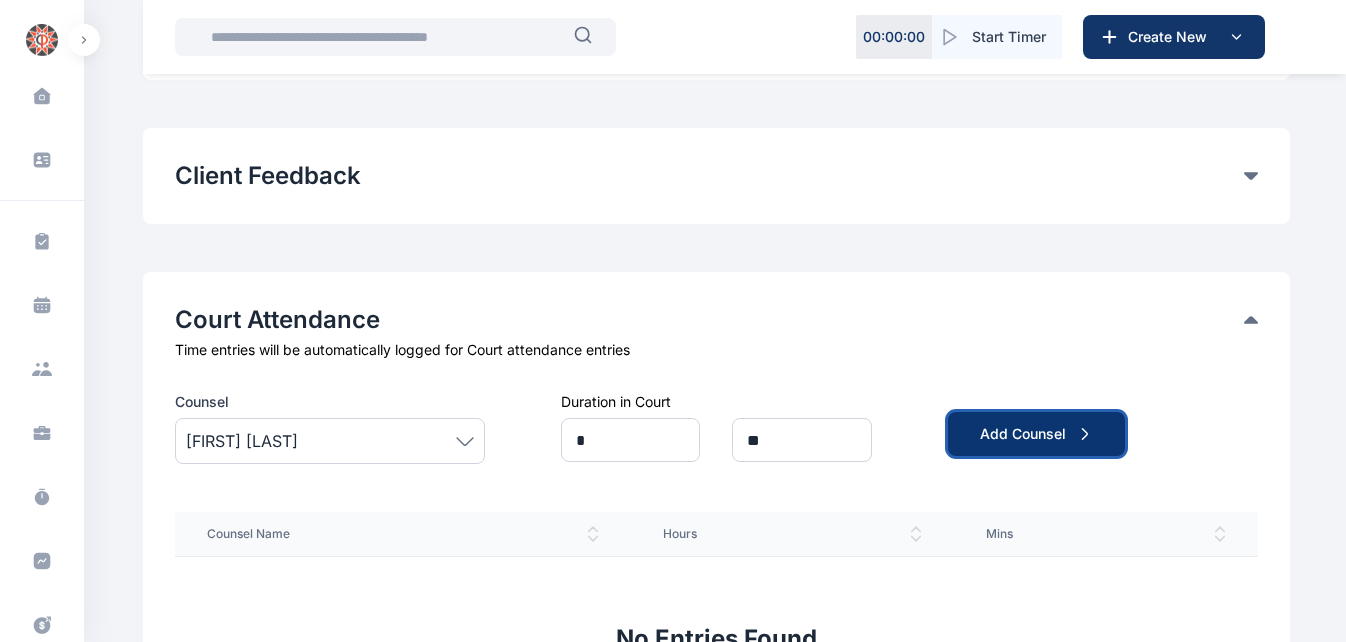click 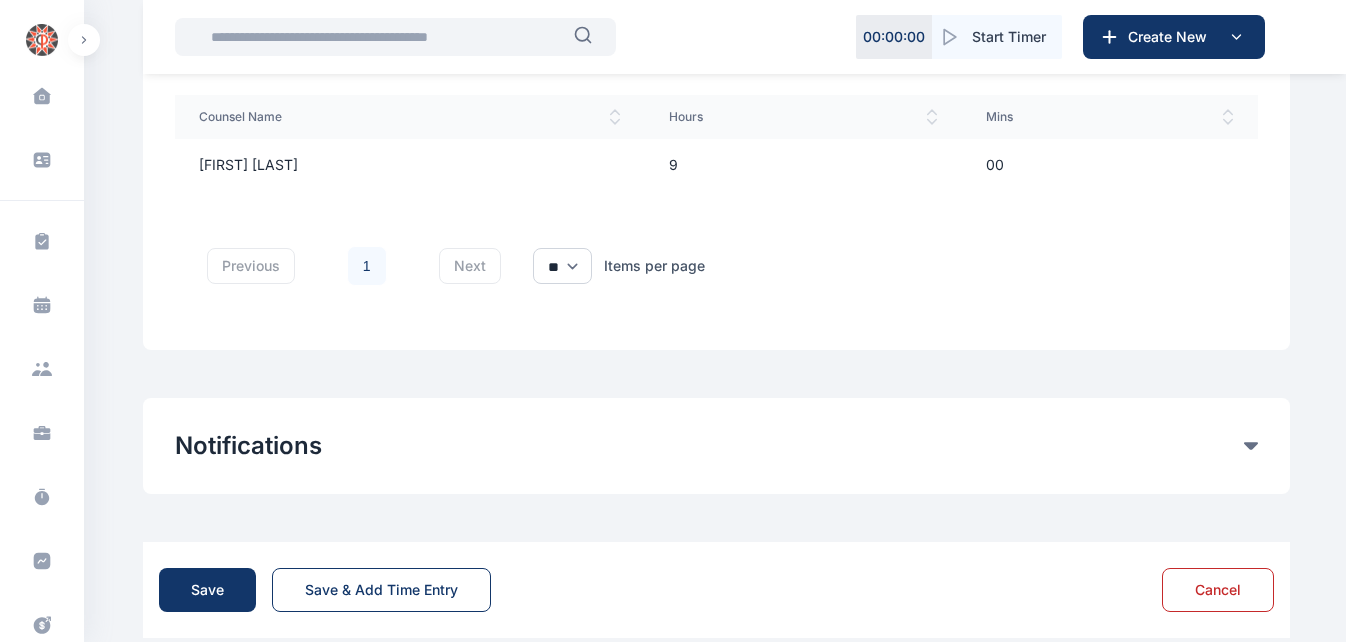scroll, scrollTop: 1598, scrollLeft: 0, axis: vertical 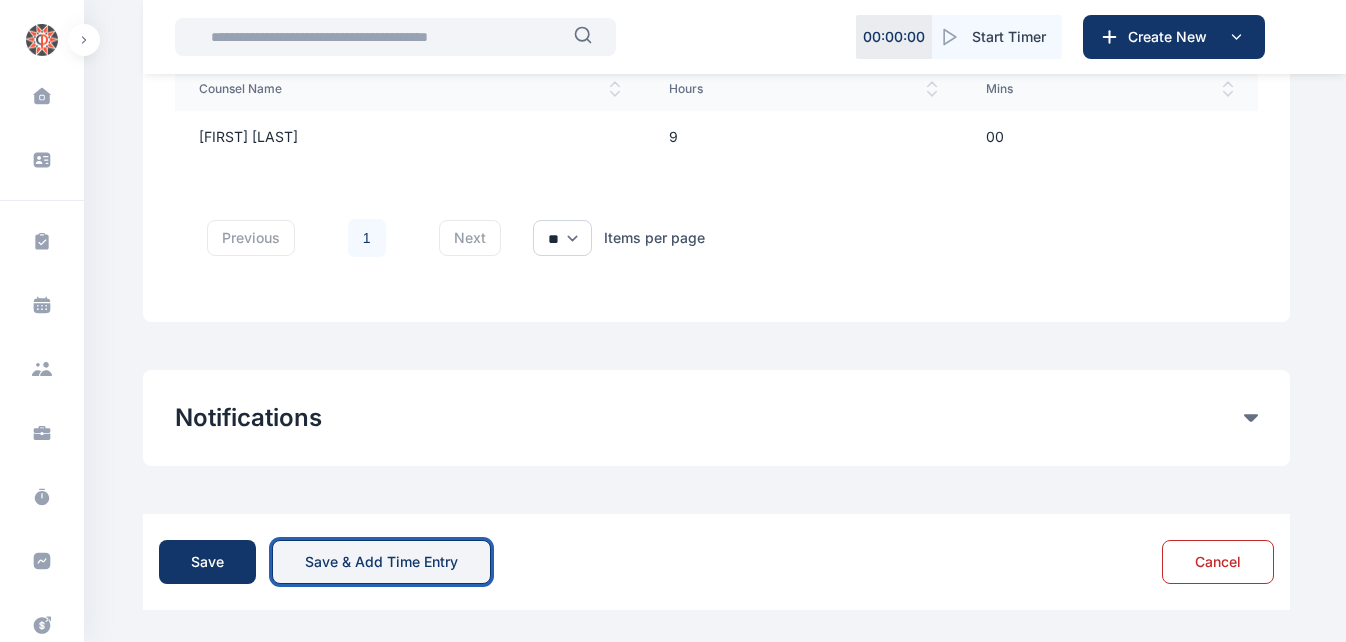 click on "Save & Add Time Entry" at bounding box center [381, 562] 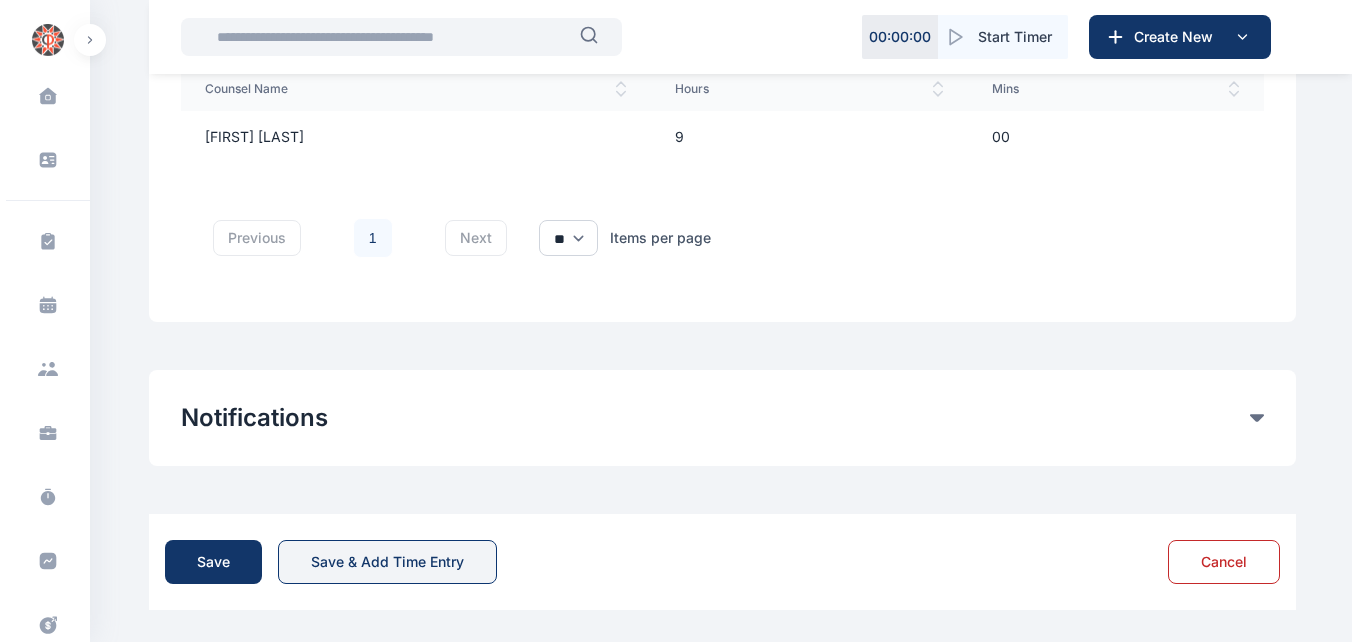 scroll, scrollTop: 0, scrollLeft: 0, axis: both 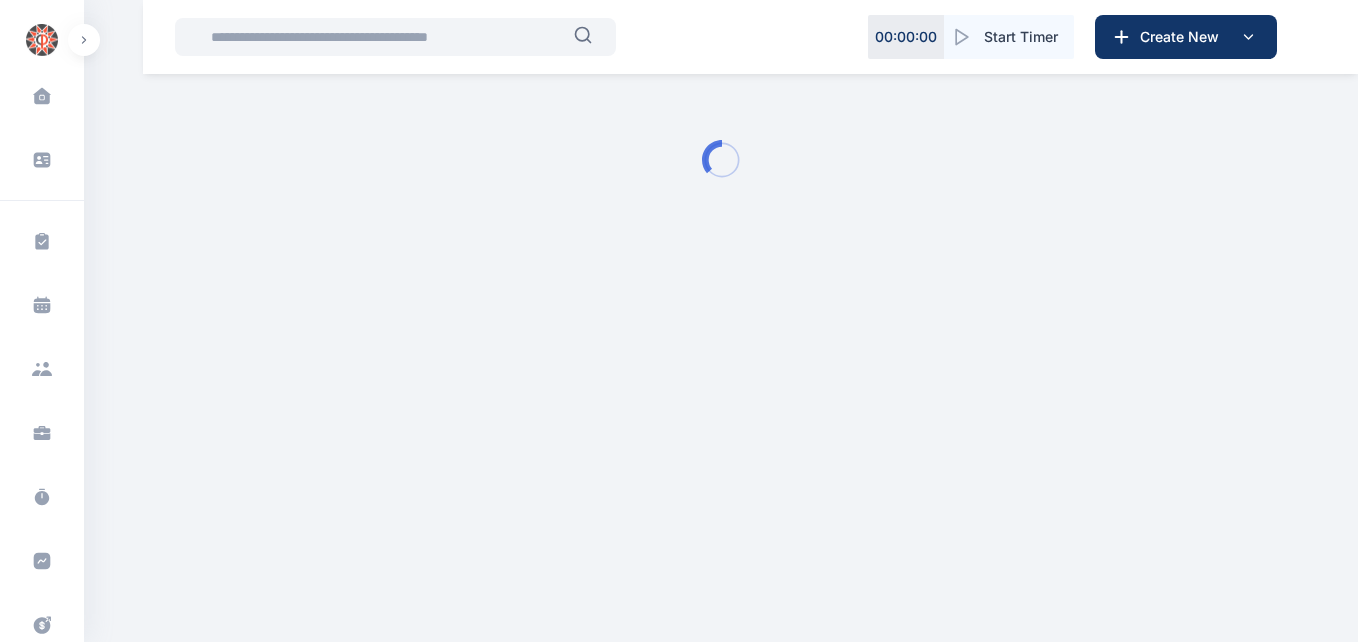 type 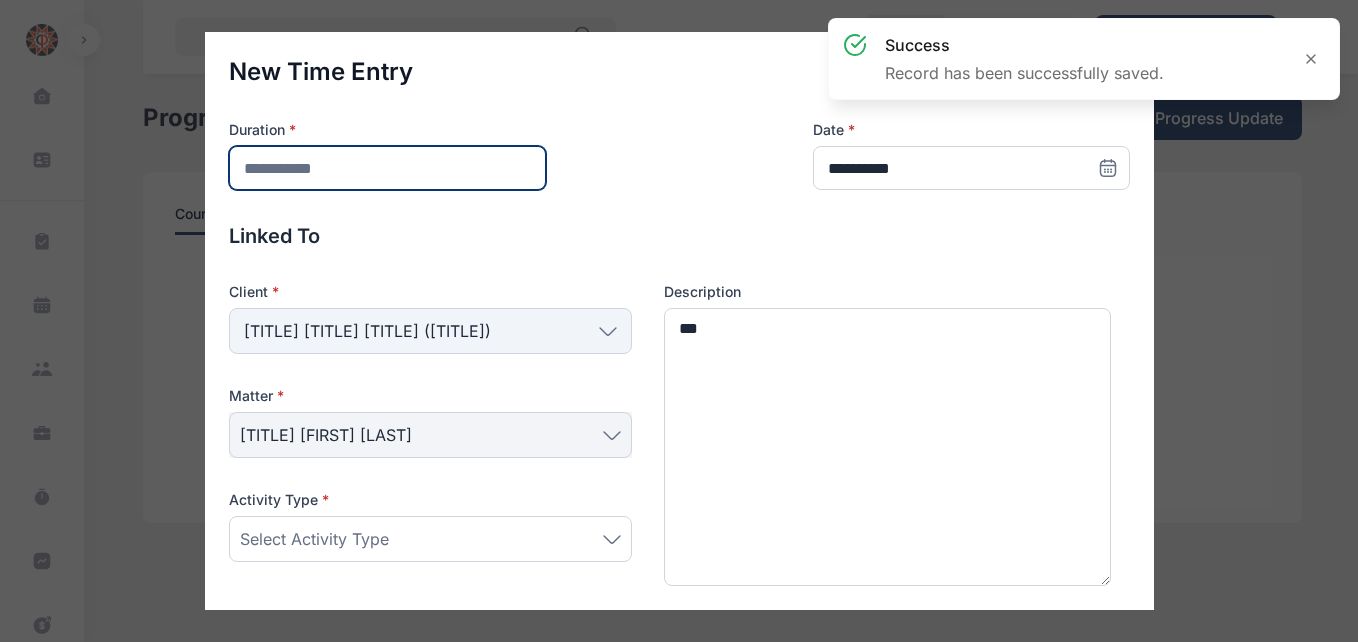 click at bounding box center (387, 168) 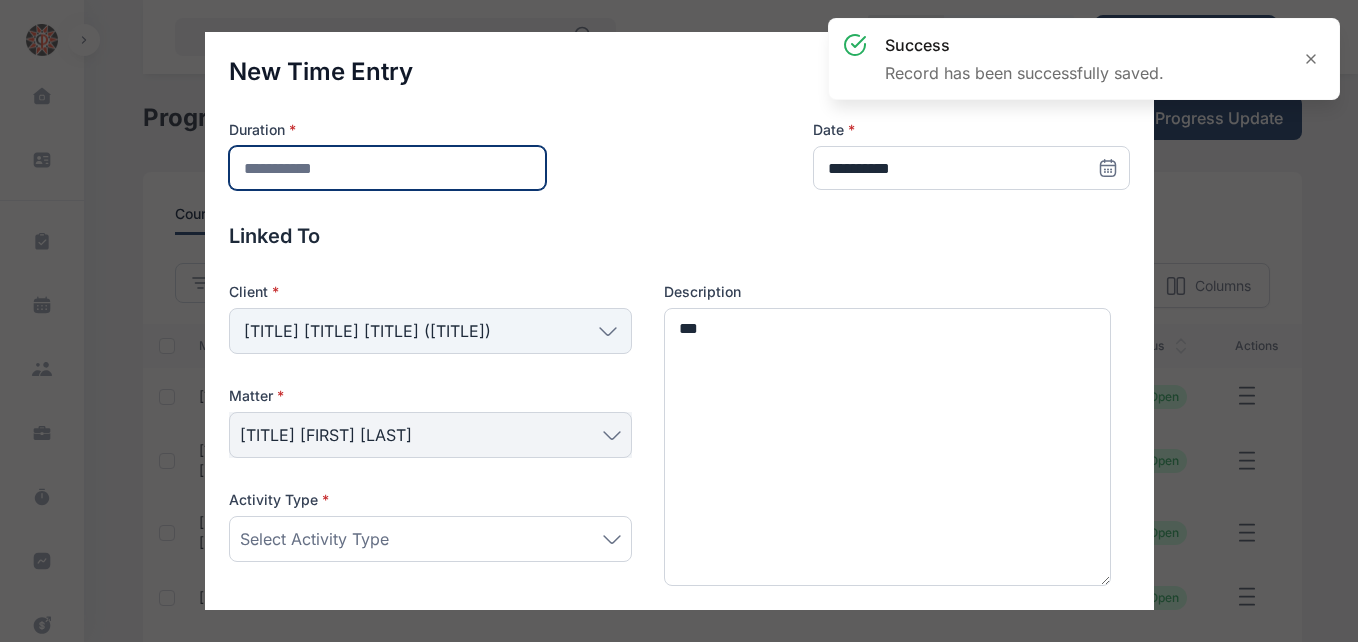 type on "***" 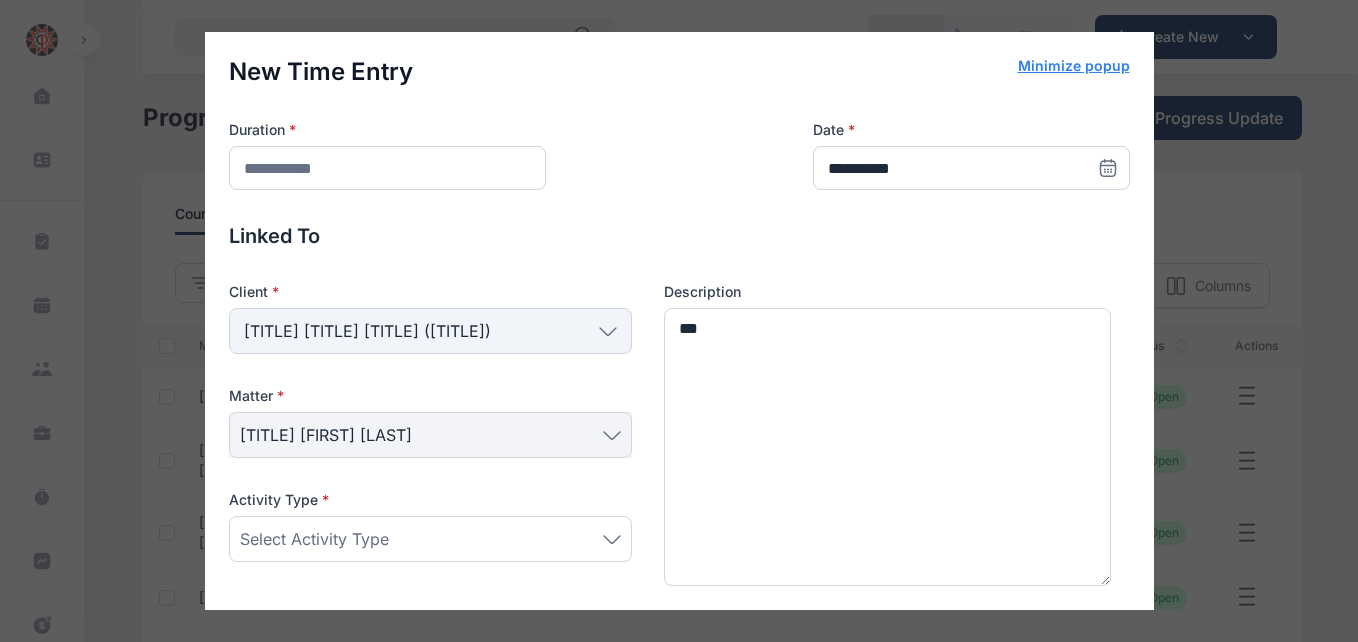 click on "Select Activity Type" at bounding box center [430, 539] 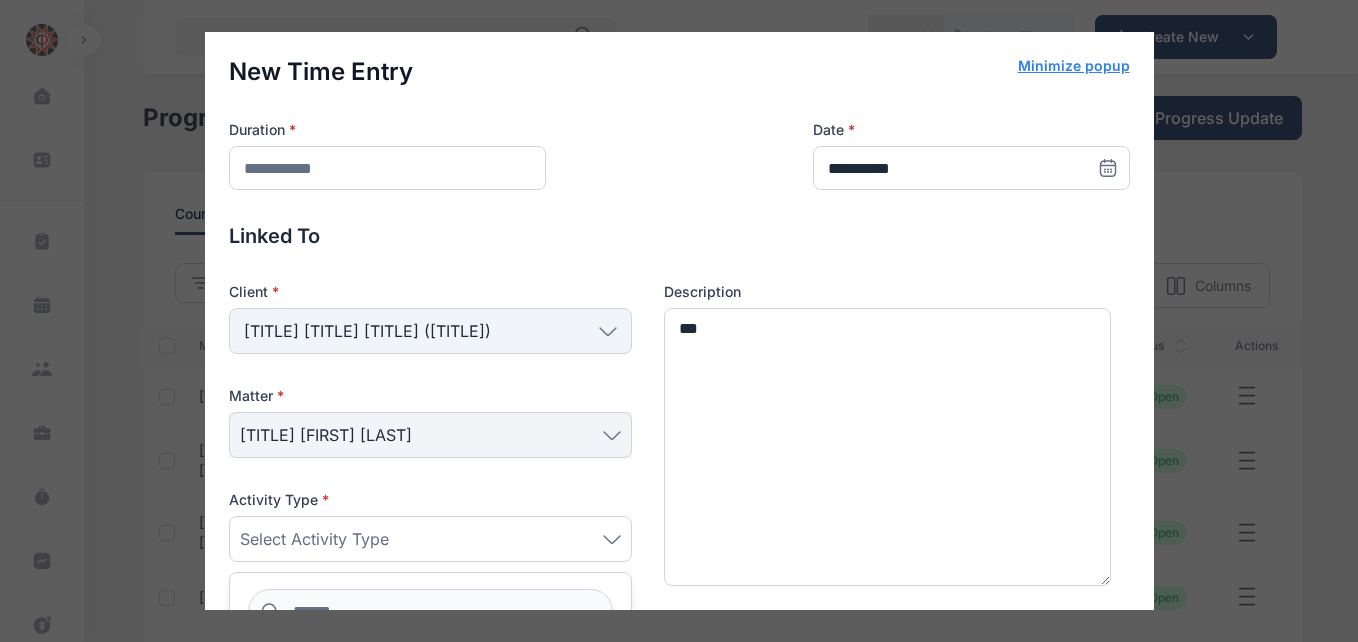 scroll, scrollTop: 8, scrollLeft: 0, axis: vertical 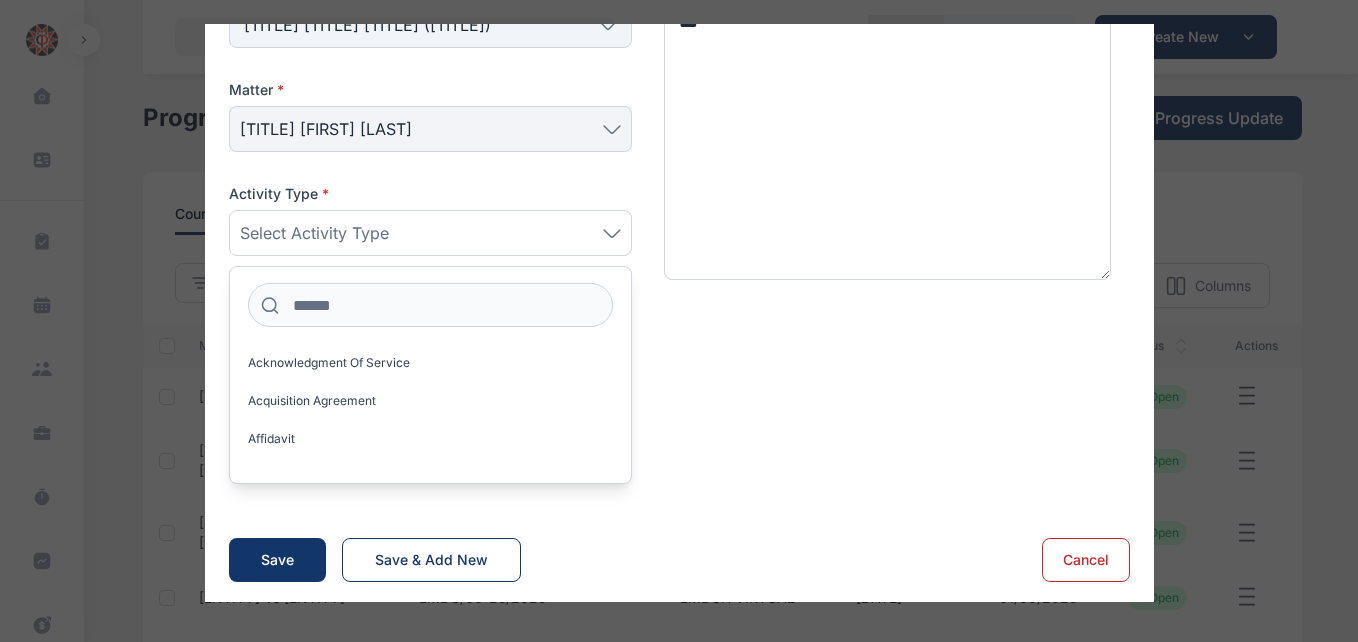 click on "Select Activity Type" at bounding box center (430, 233) 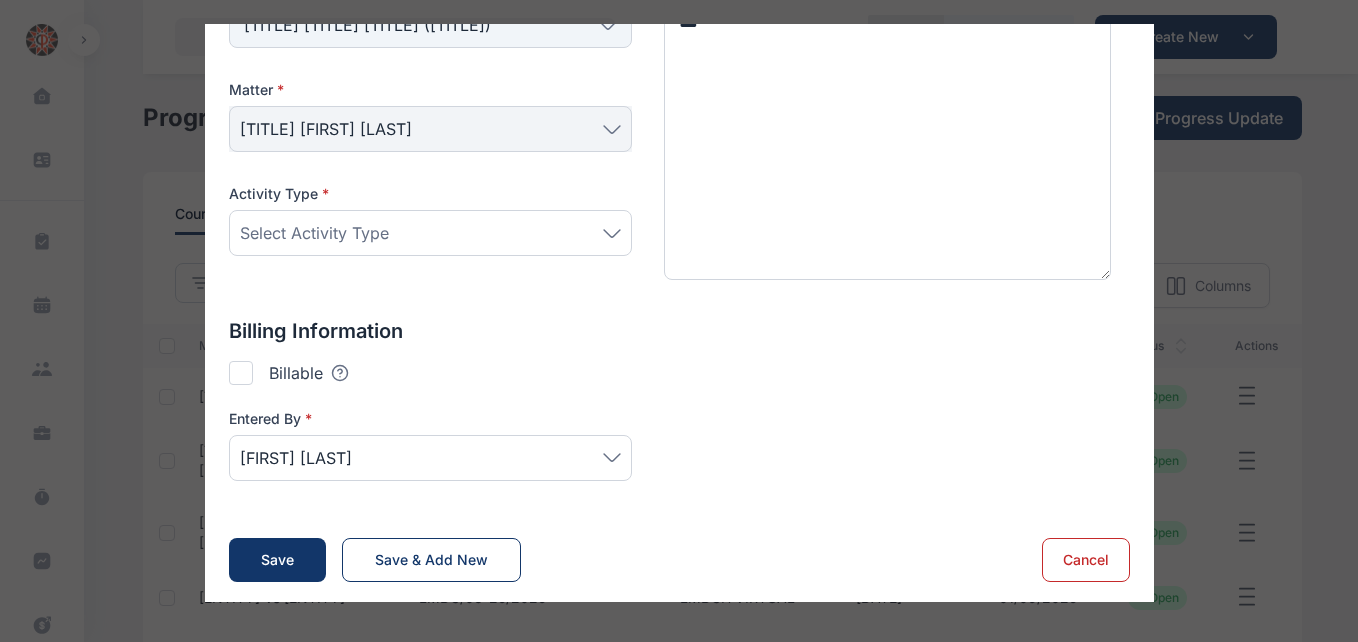 click at bounding box center [241, 373] 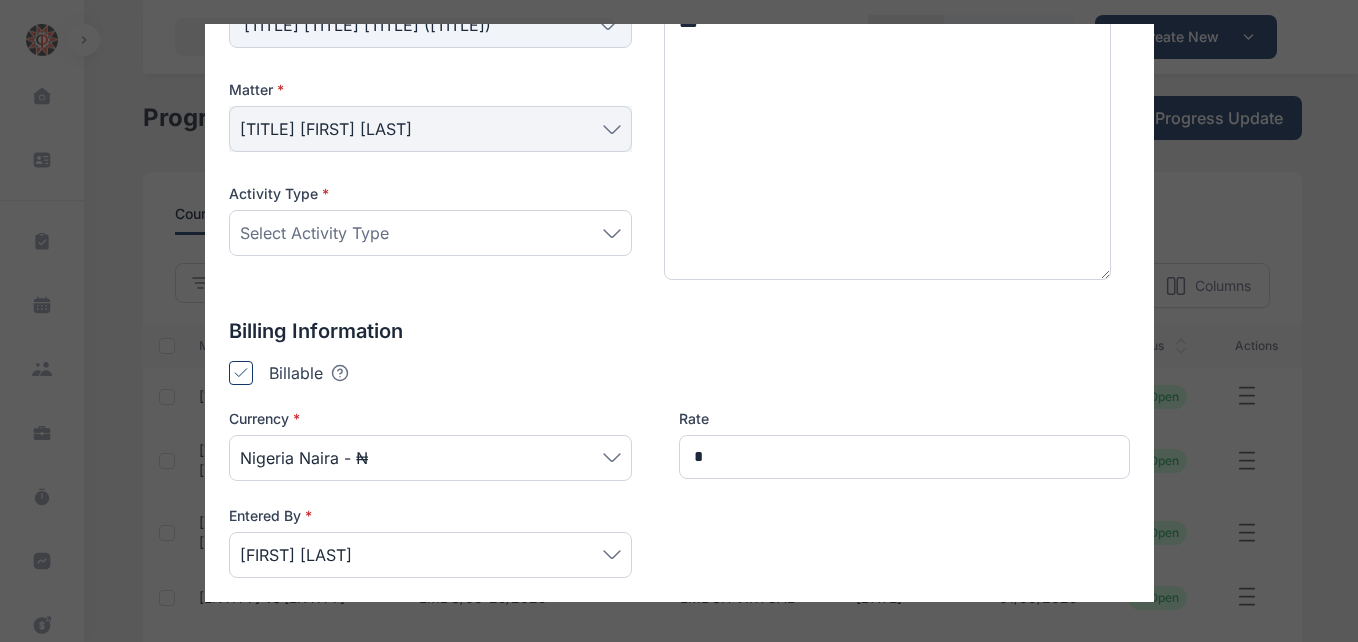 type on "*******" 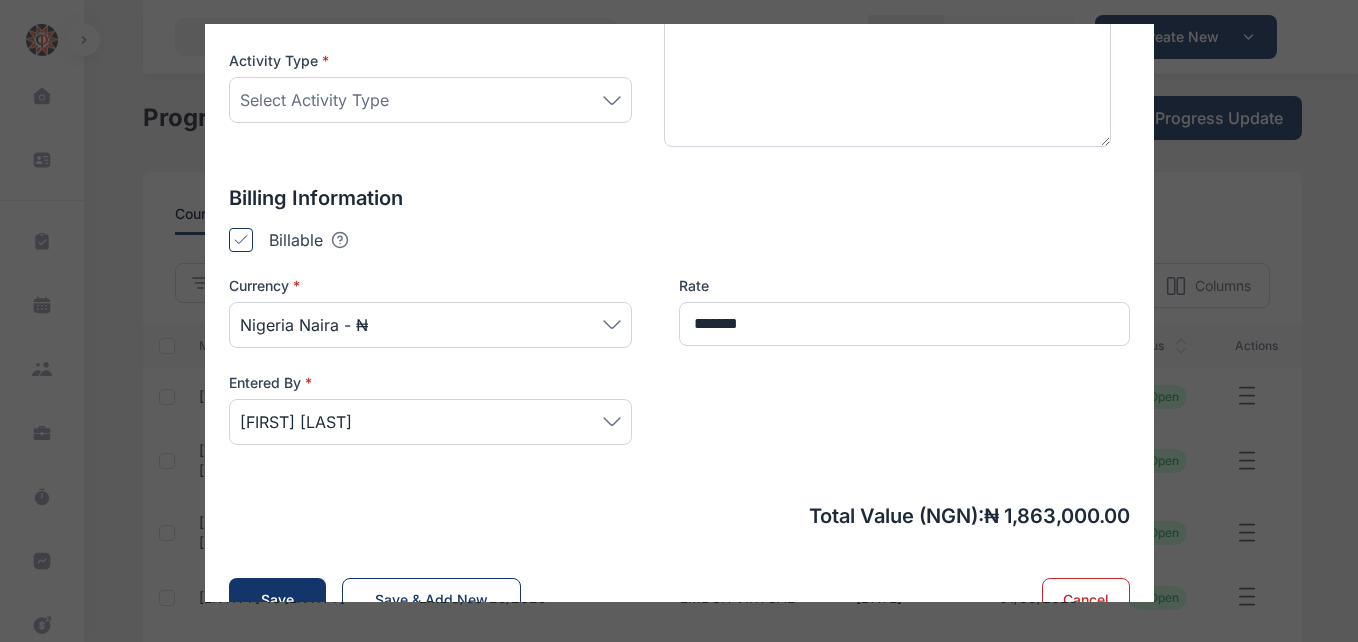 scroll, scrollTop: 471, scrollLeft: 0, axis: vertical 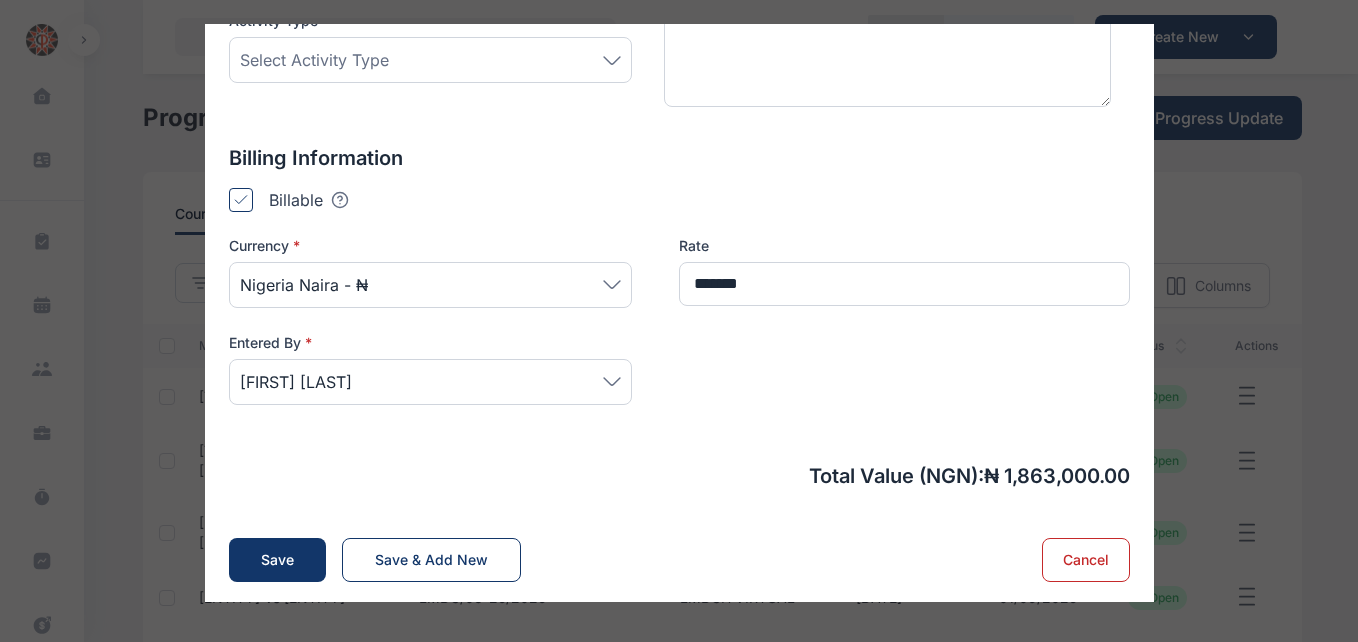 click on "Select Activity Type" at bounding box center (430, 60) 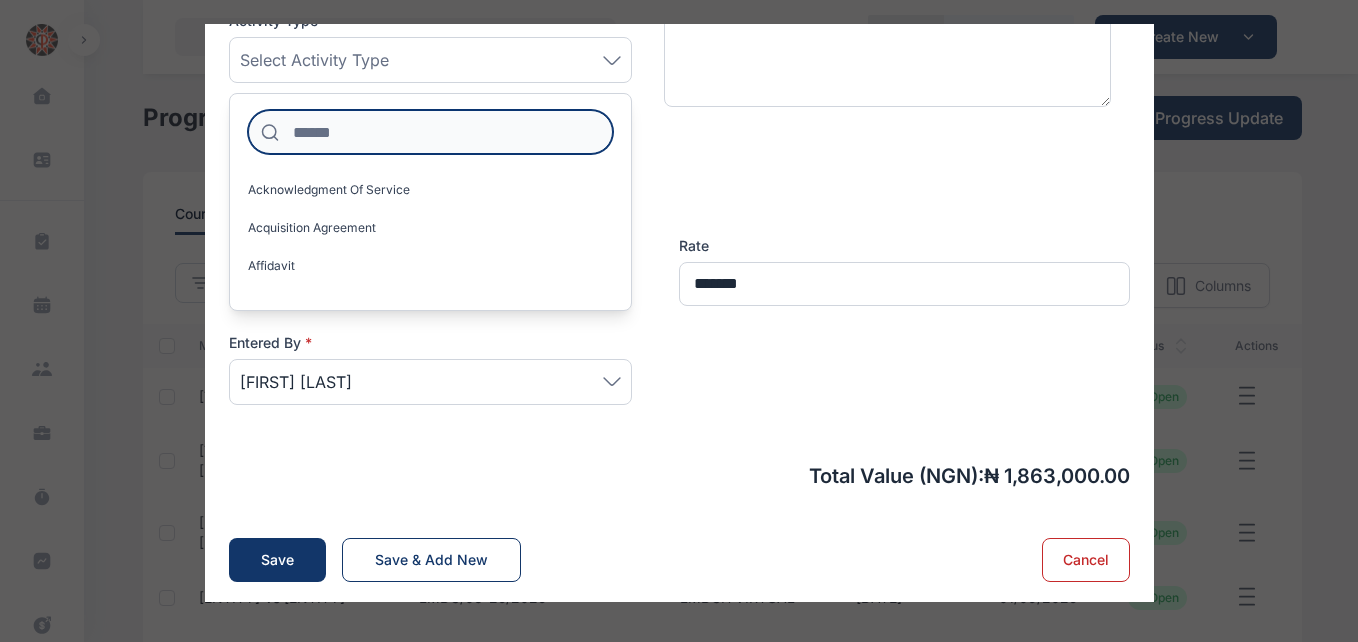 click at bounding box center (430, 132) 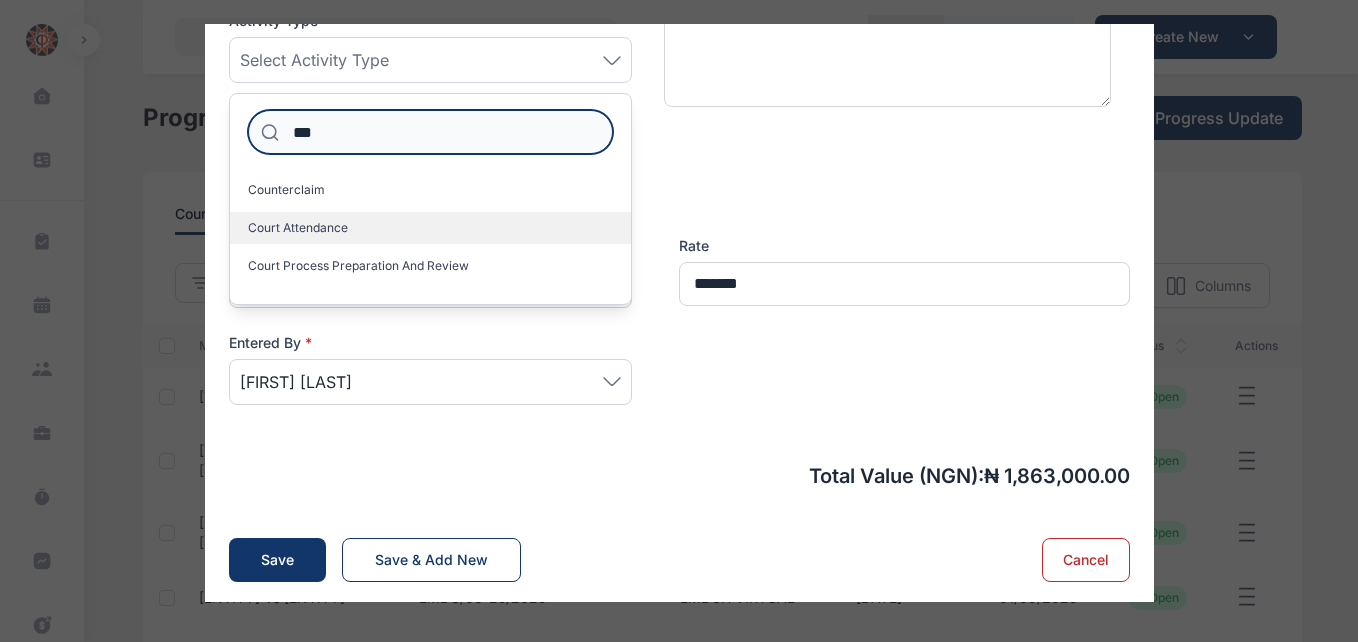 type on "***" 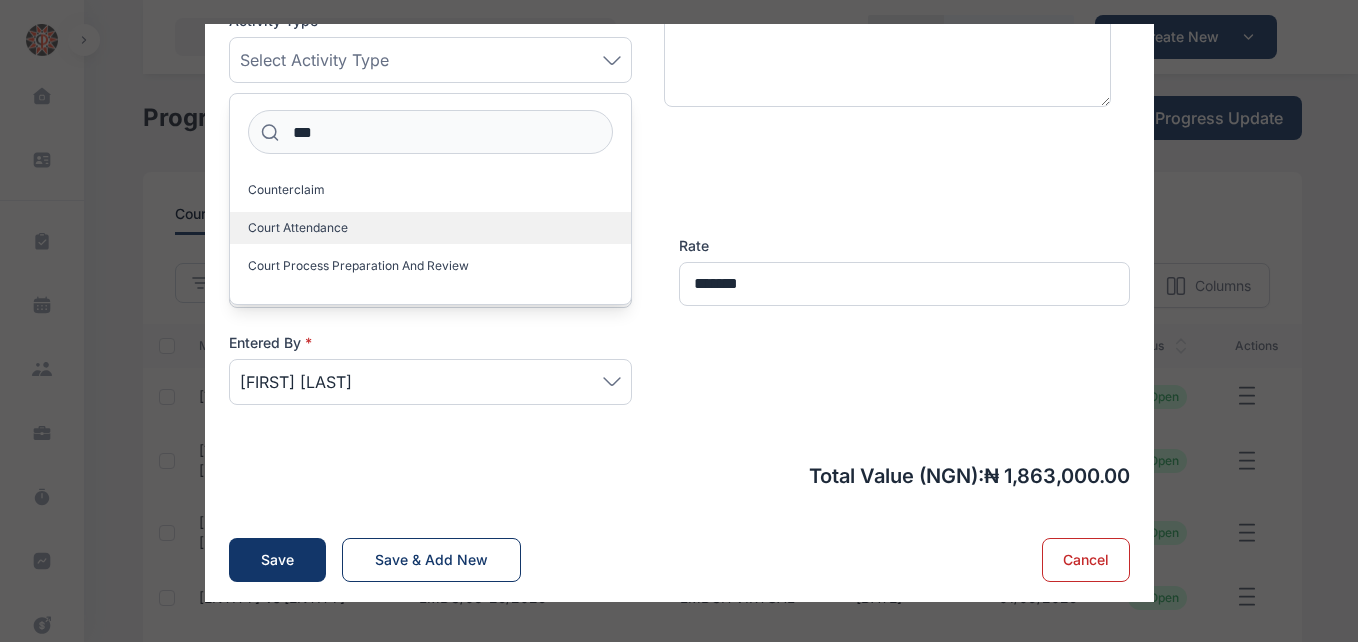 click on "Court Attendance" at bounding box center [298, 228] 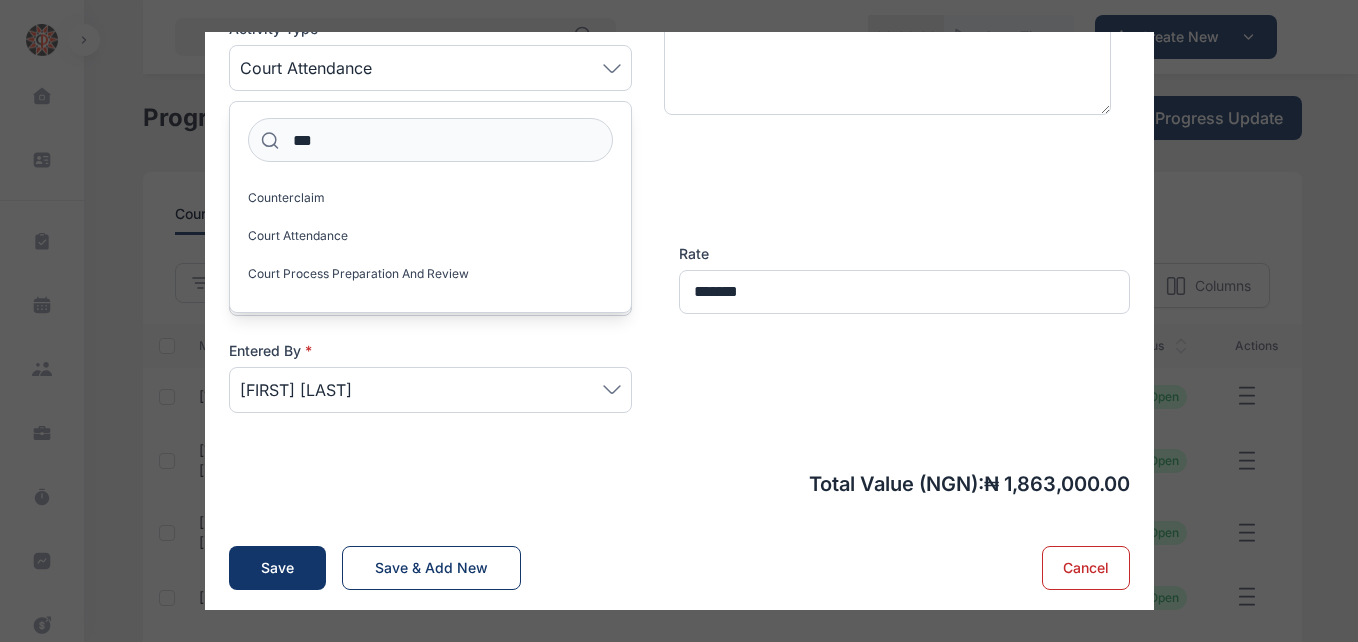 scroll, scrollTop: 0, scrollLeft: 0, axis: both 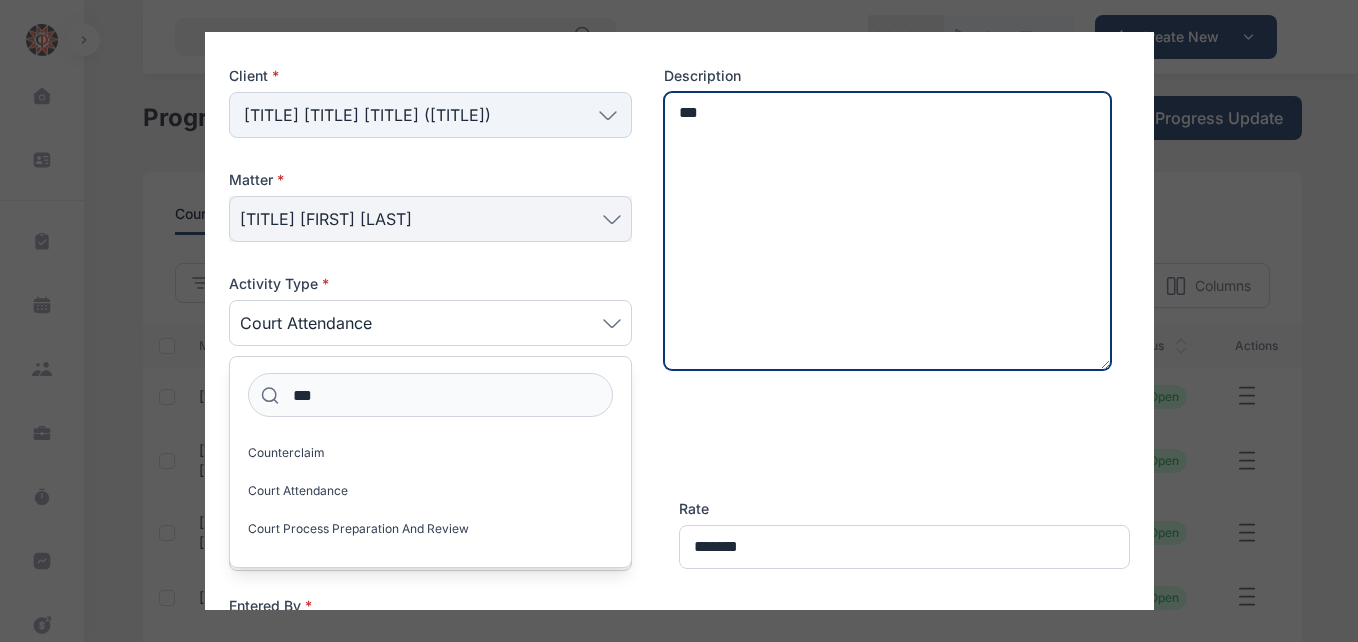 click on "***" at bounding box center (888, 231) 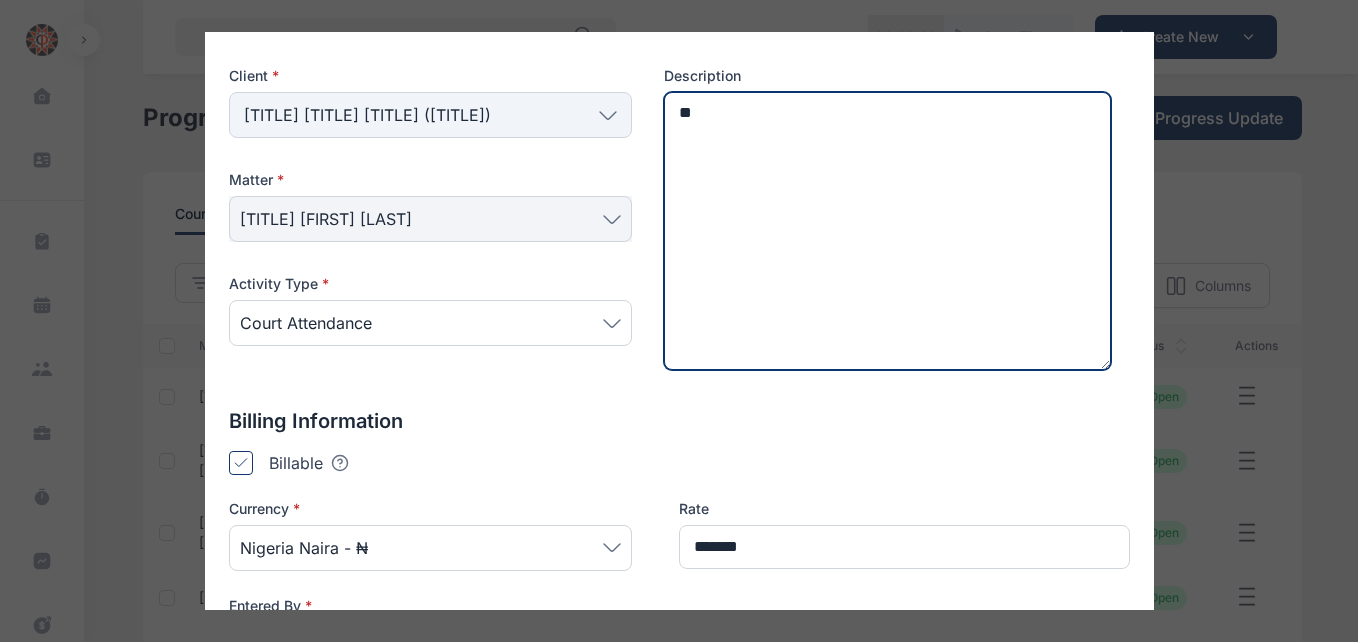 type on "*" 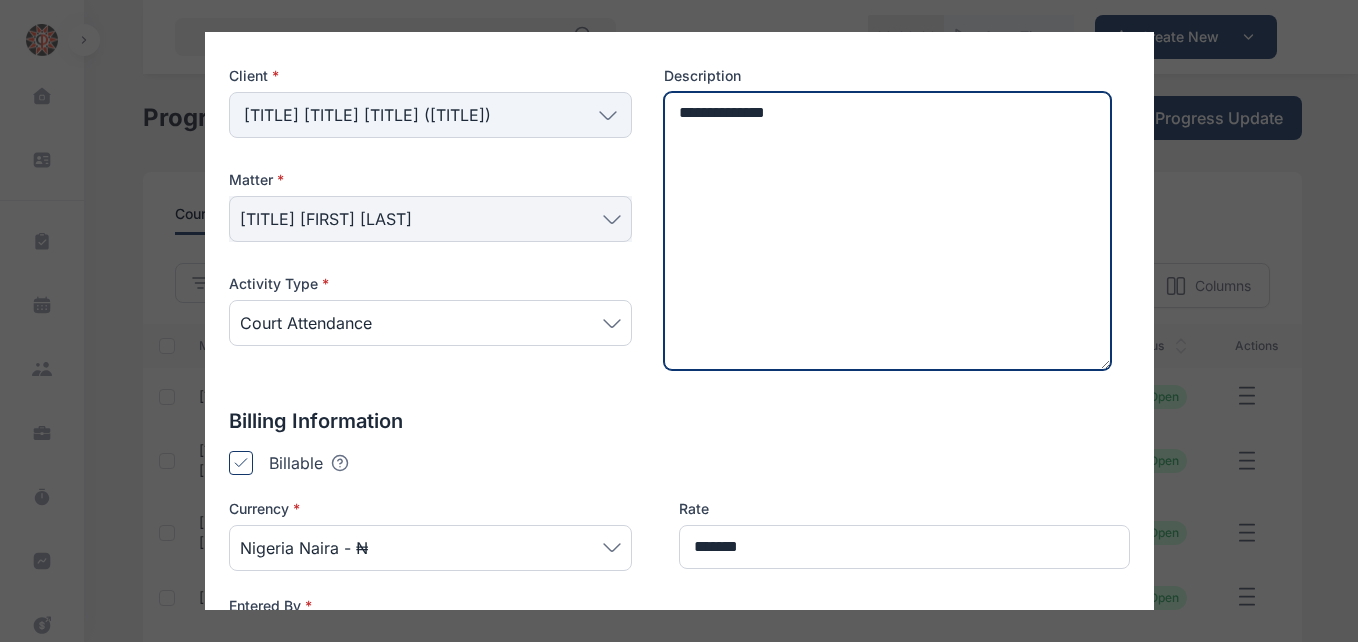 type on "**********" 